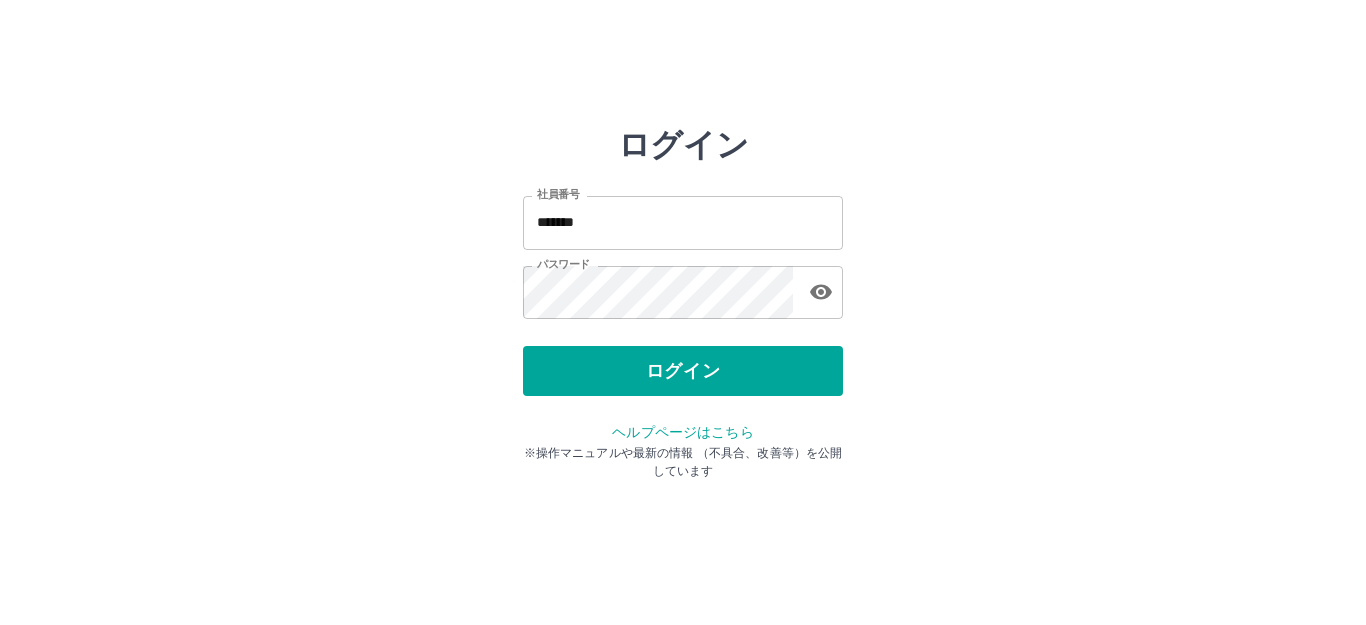 scroll, scrollTop: 0, scrollLeft: 0, axis: both 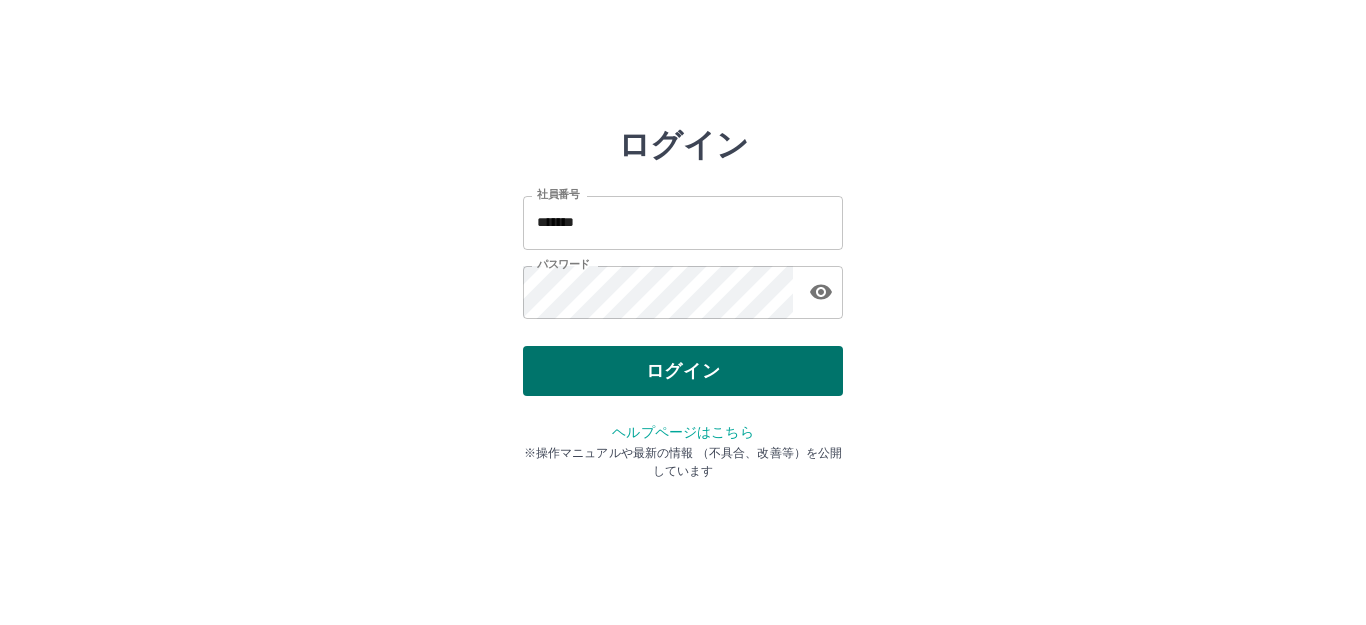 click on "ログイン" at bounding box center [683, 371] 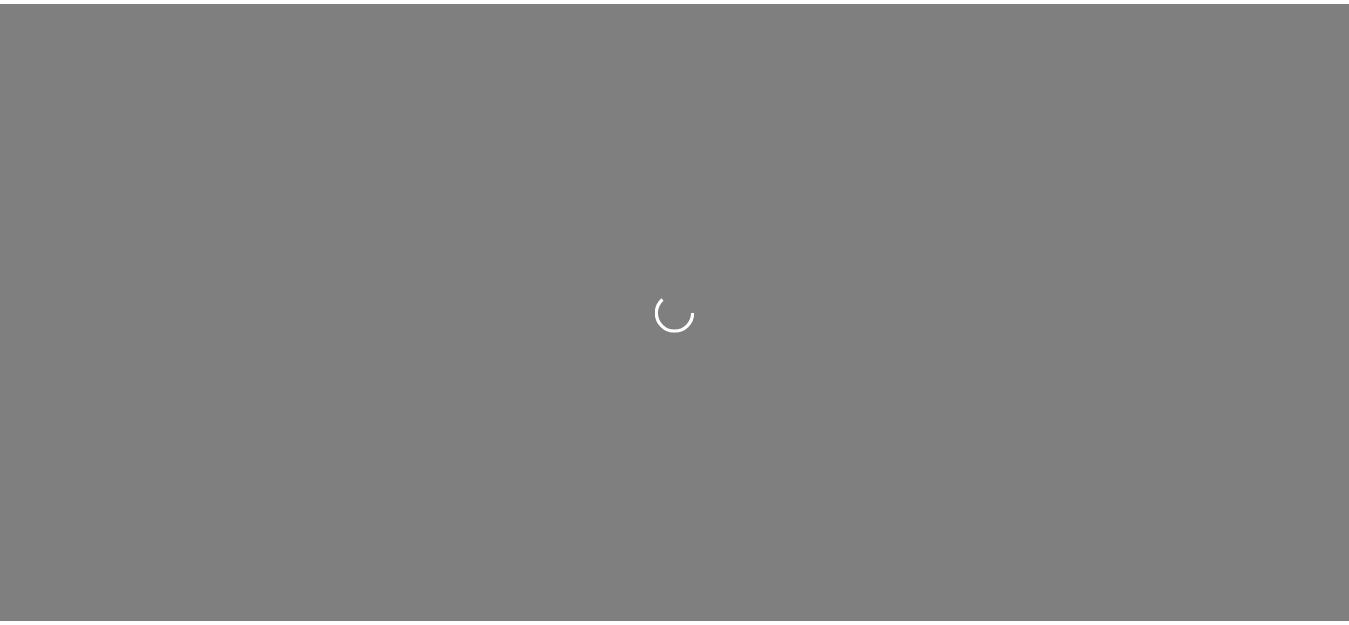 scroll, scrollTop: 0, scrollLeft: 0, axis: both 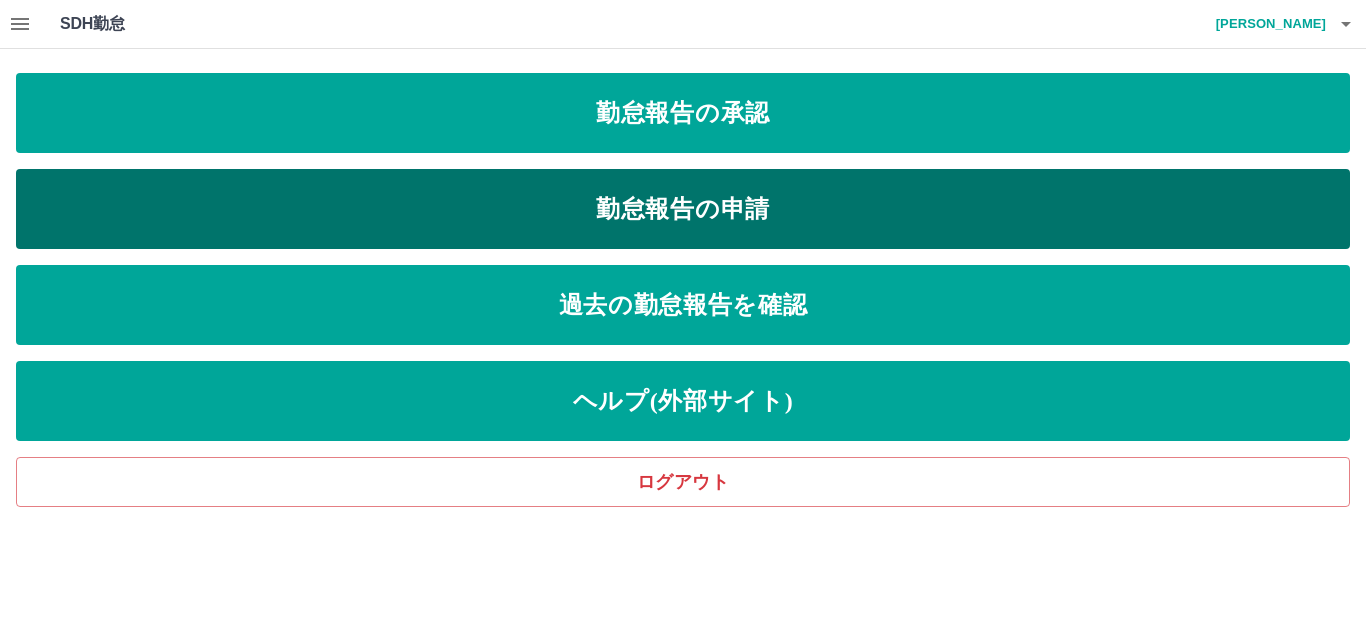 click on "勤怠報告の申請" at bounding box center (683, 209) 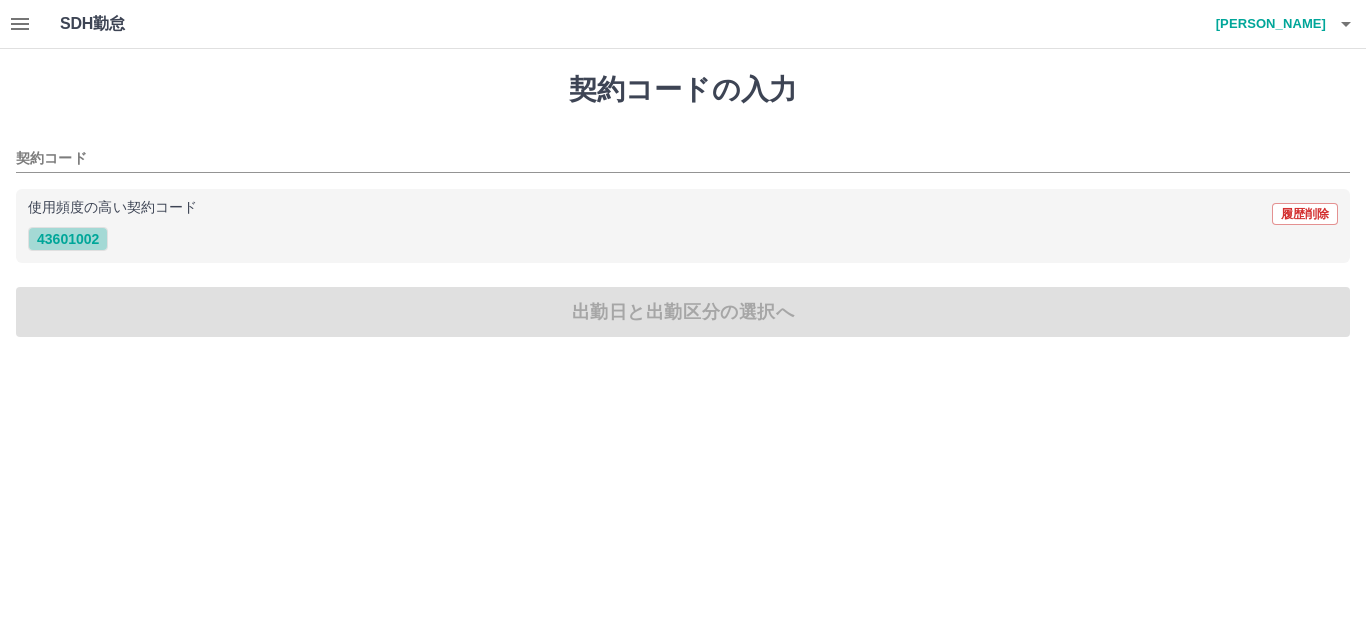 click on "43601002" at bounding box center [68, 239] 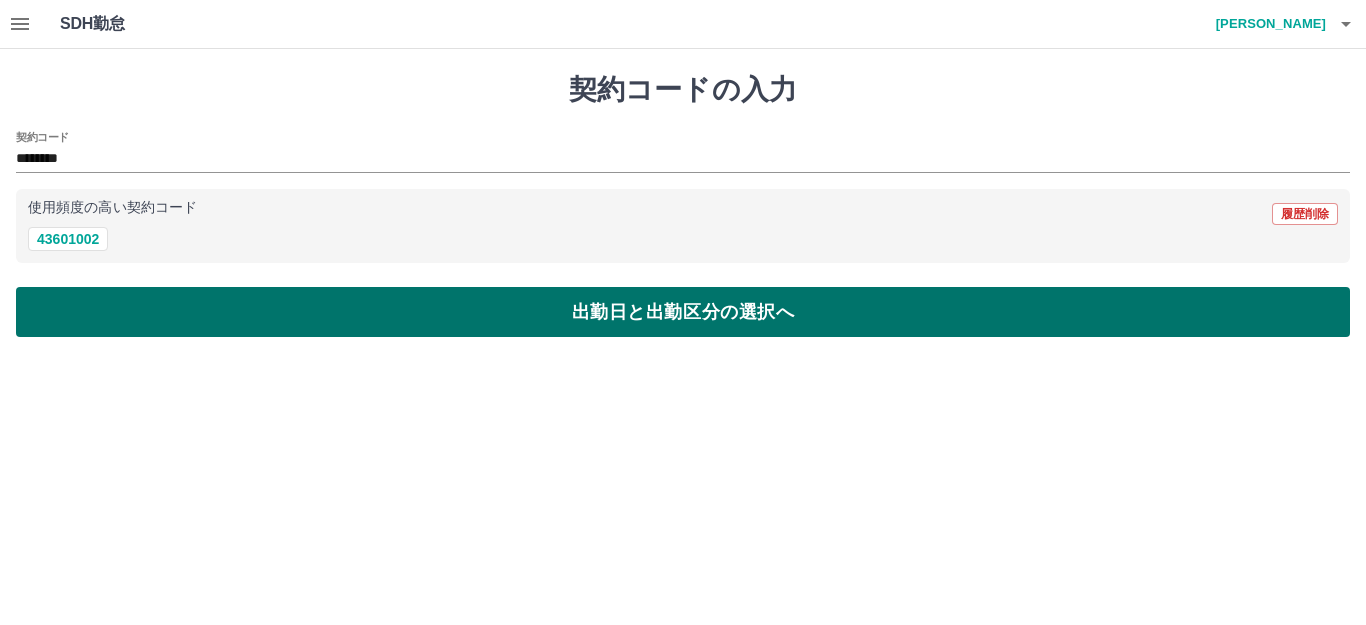 click on "出勤日と出勤区分の選択へ" at bounding box center (683, 312) 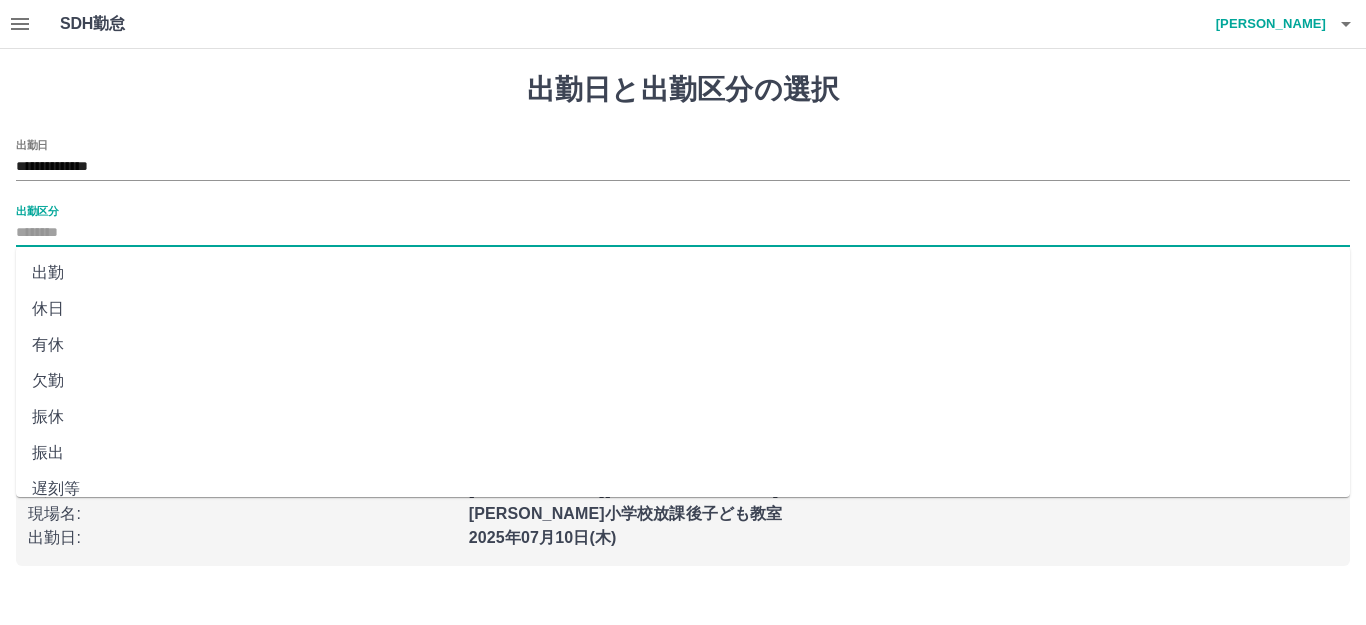 click on "出勤区分" at bounding box center [683, 233] 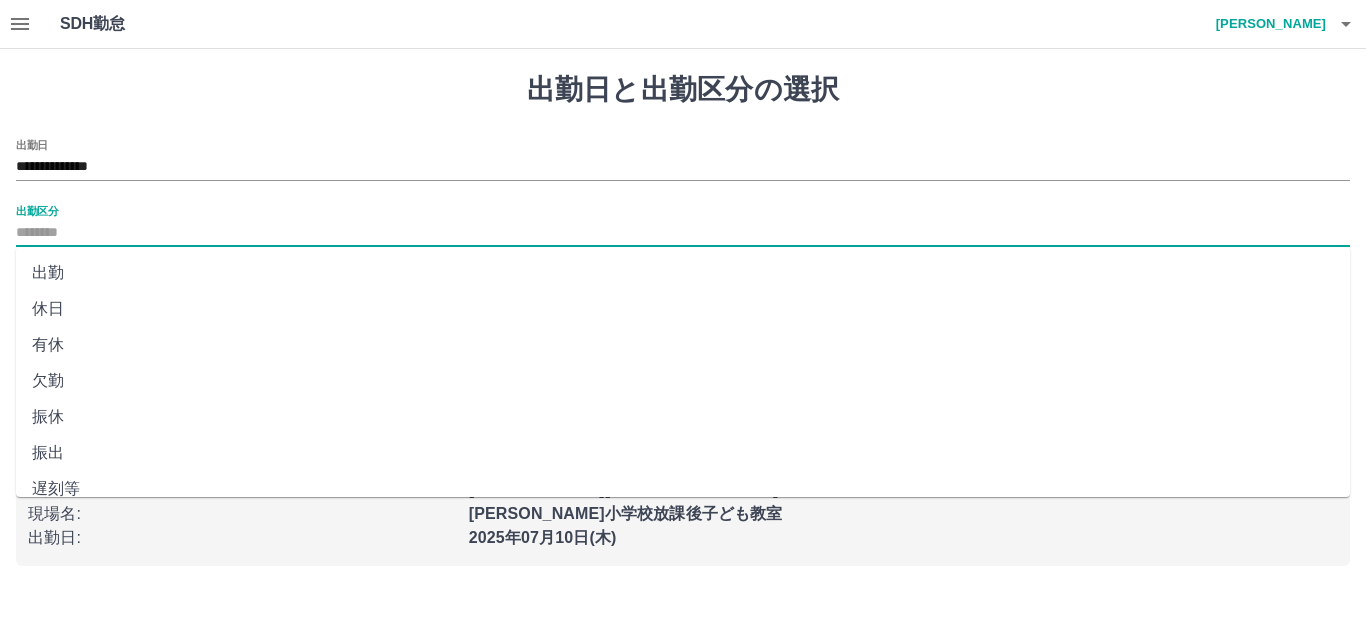 click on "出勤" at bounding box center [683, 273] 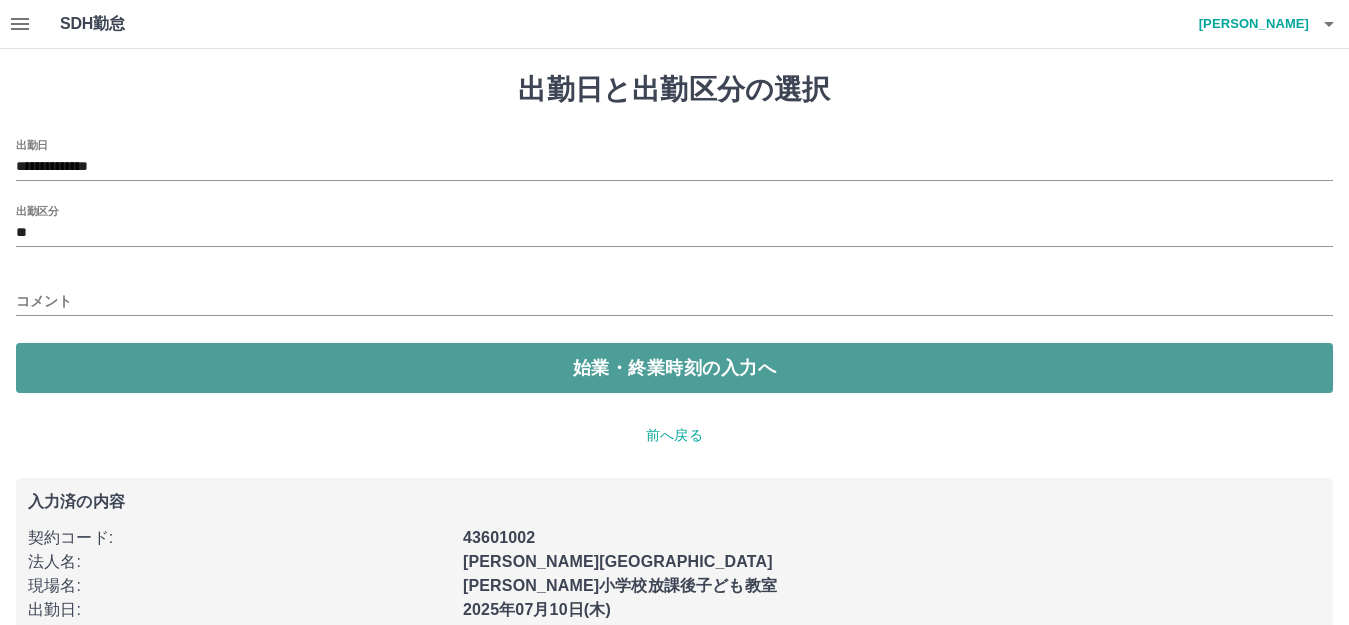 click on "始業・終業時刻の入力へ" at bounding box center [674, 368] 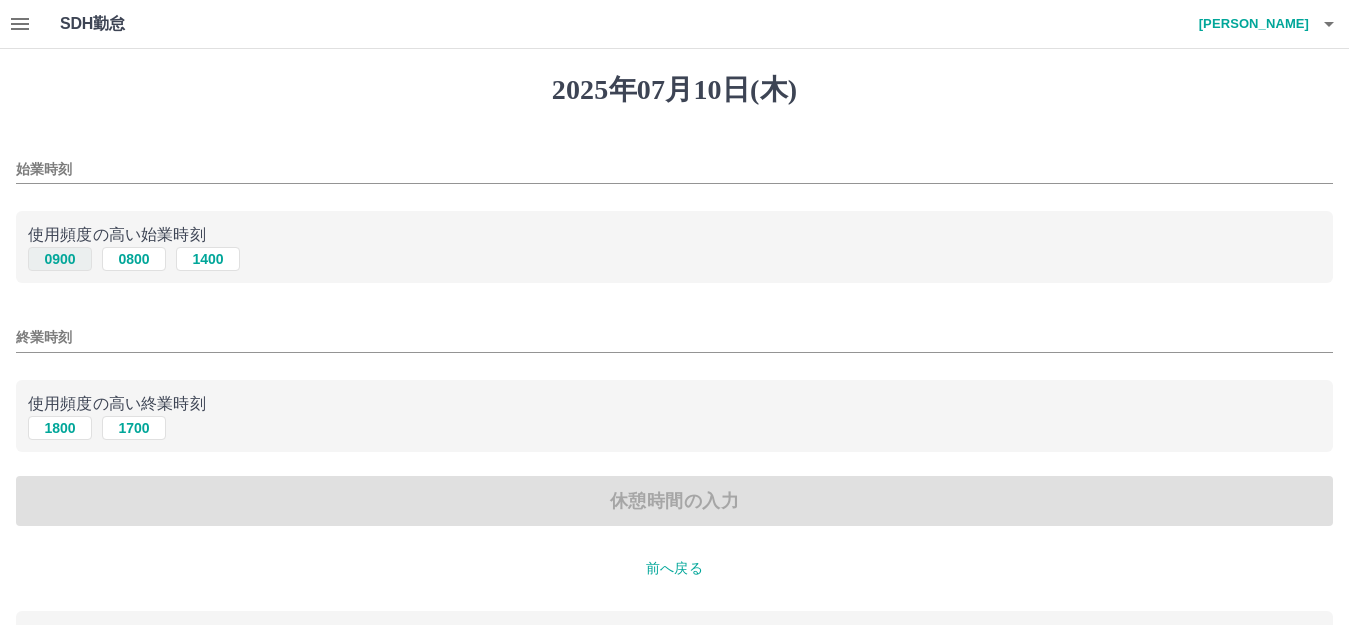 click on "0900" at bounding box center (60, 259) 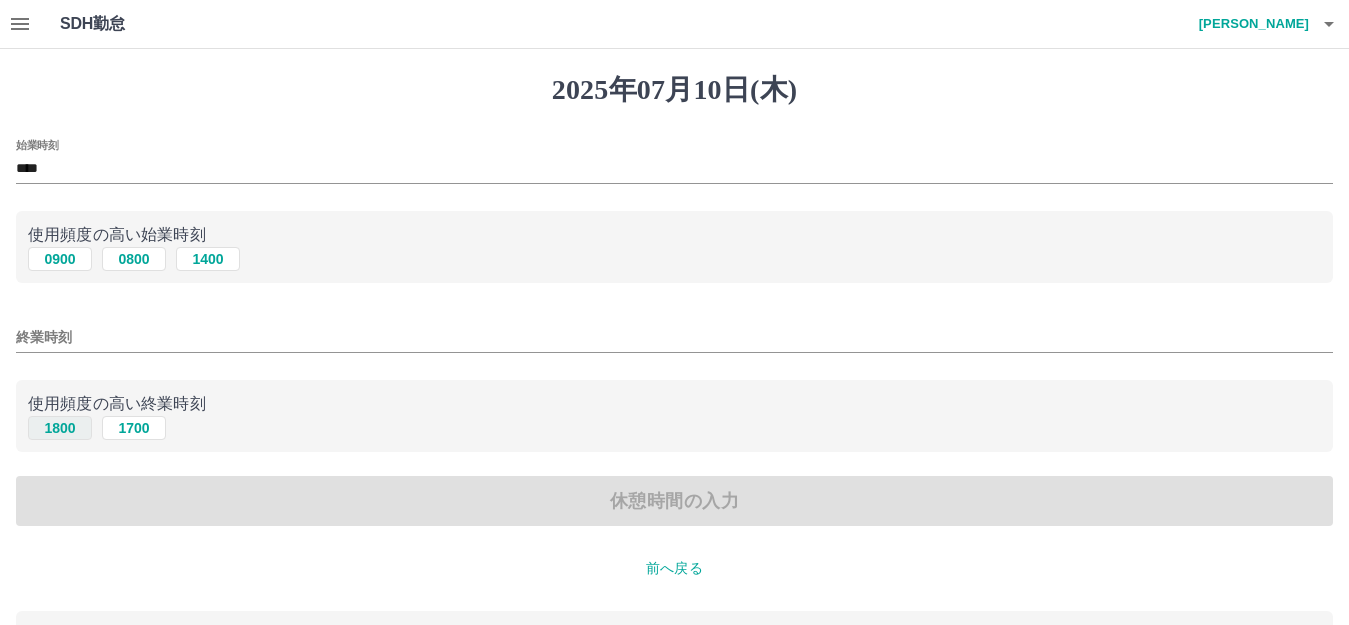 click on "1800" at bounding box center (60, 428) 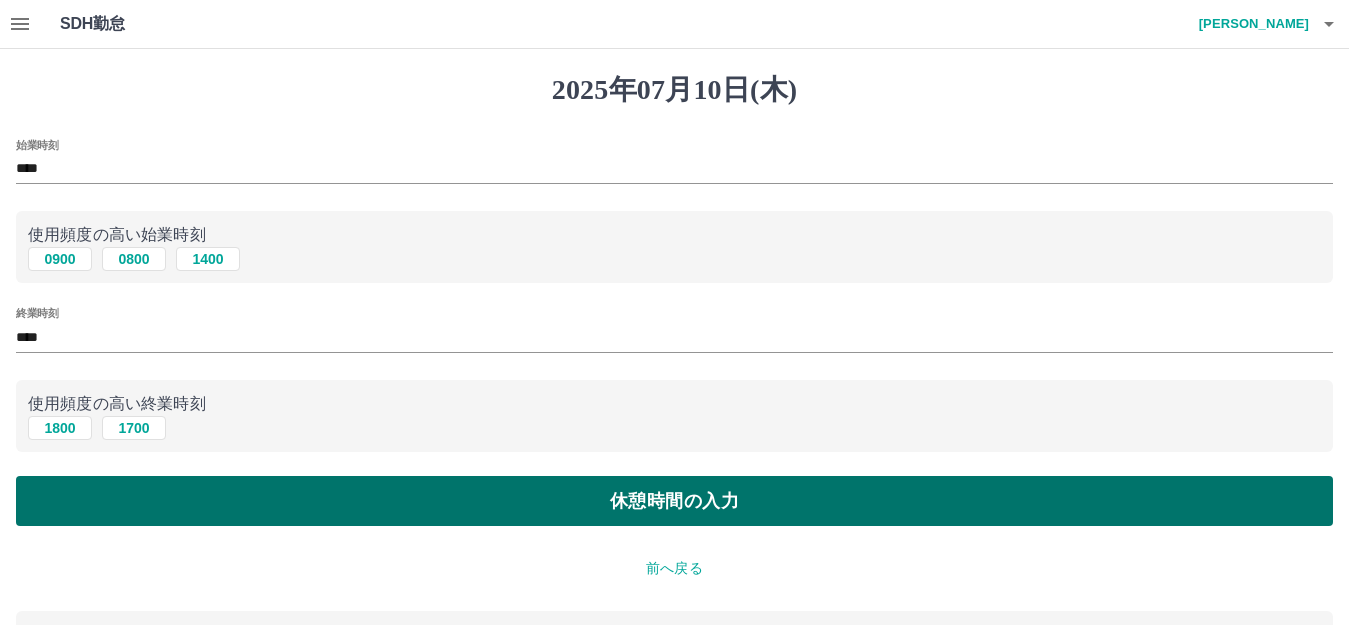 click on "休憩時間の入力" at bounding box center [674, 501] 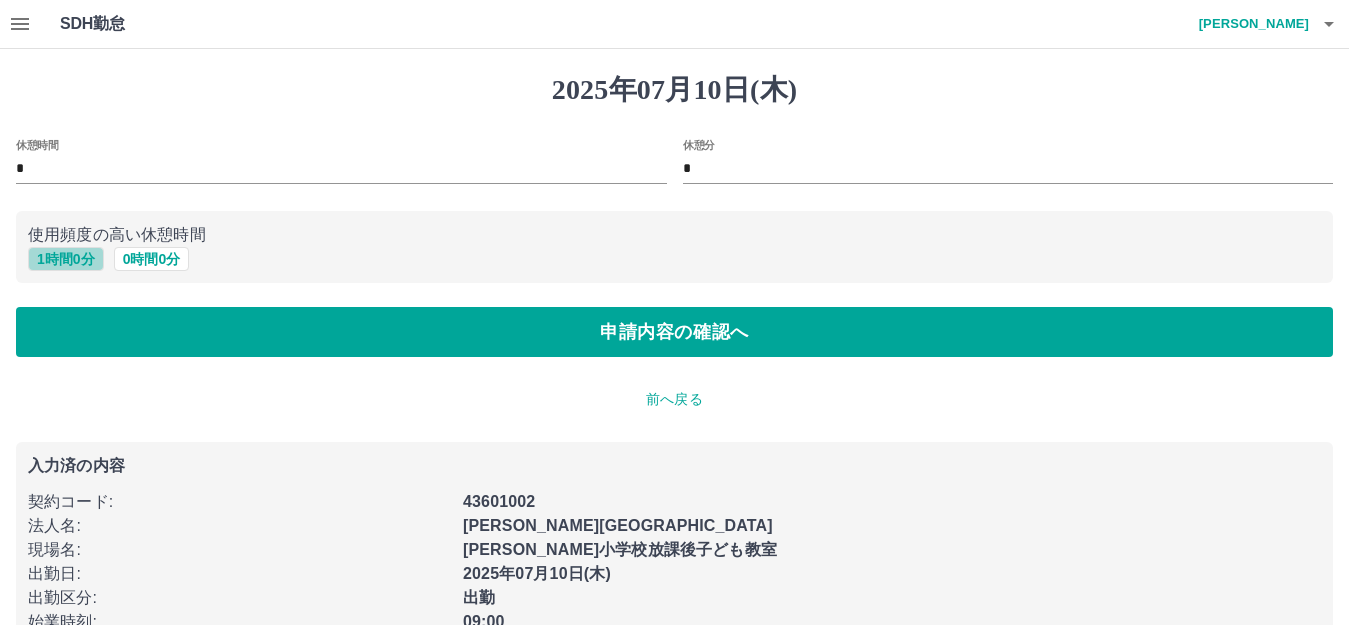 click on "1 時間 0 分" at bounding box center (66, 259) 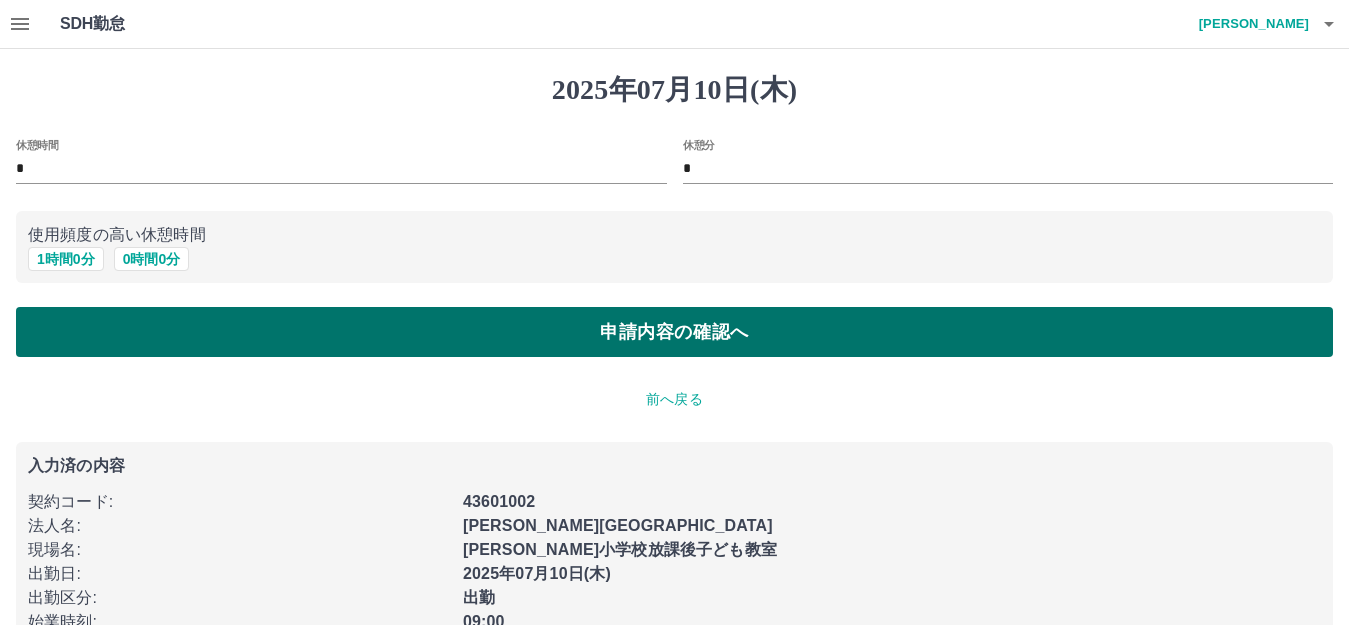 click on "申請内容の確認へ" at bounding box center (674, 332) 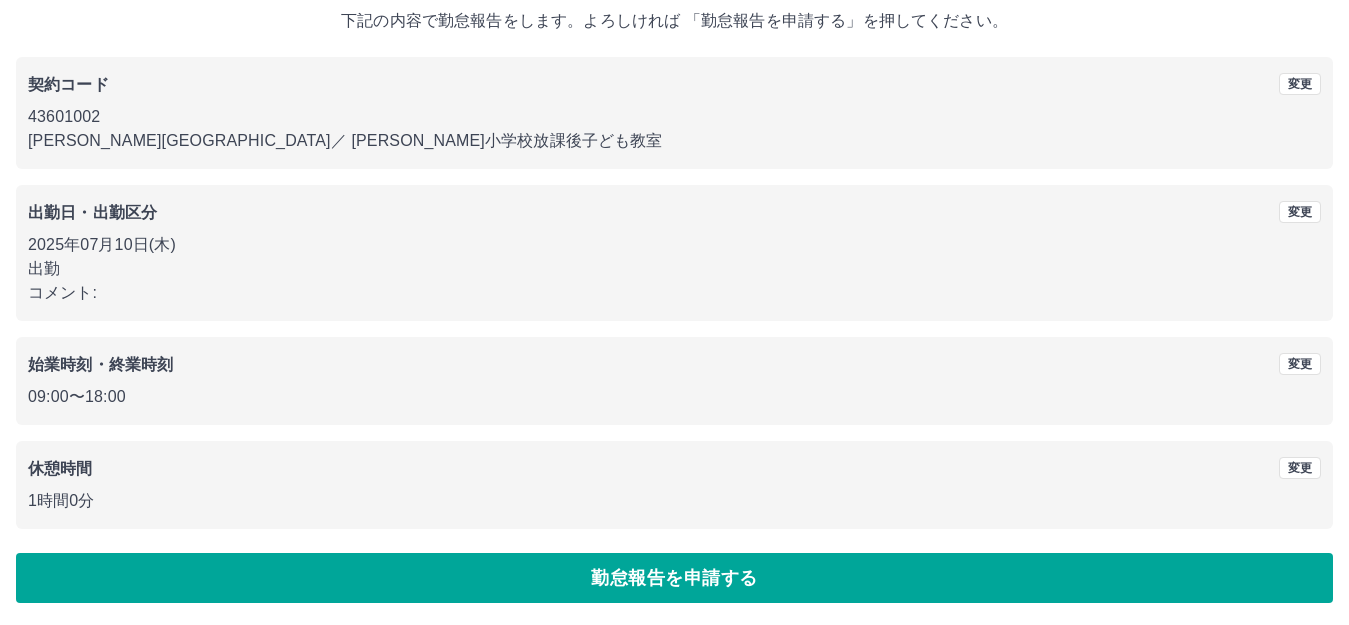 scroll, scrollTop: 124, scrollLeft: 0, axis: vertical 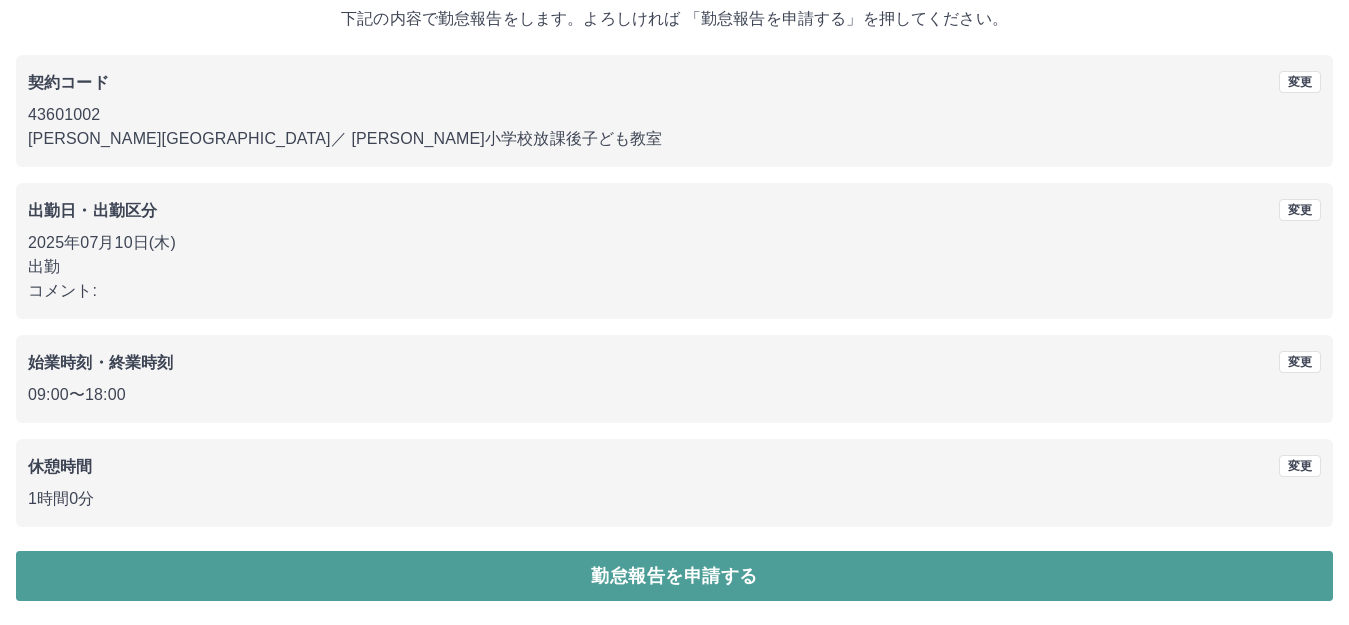 click on "勤怠報告を申請する" at bounding box center (674, 576) 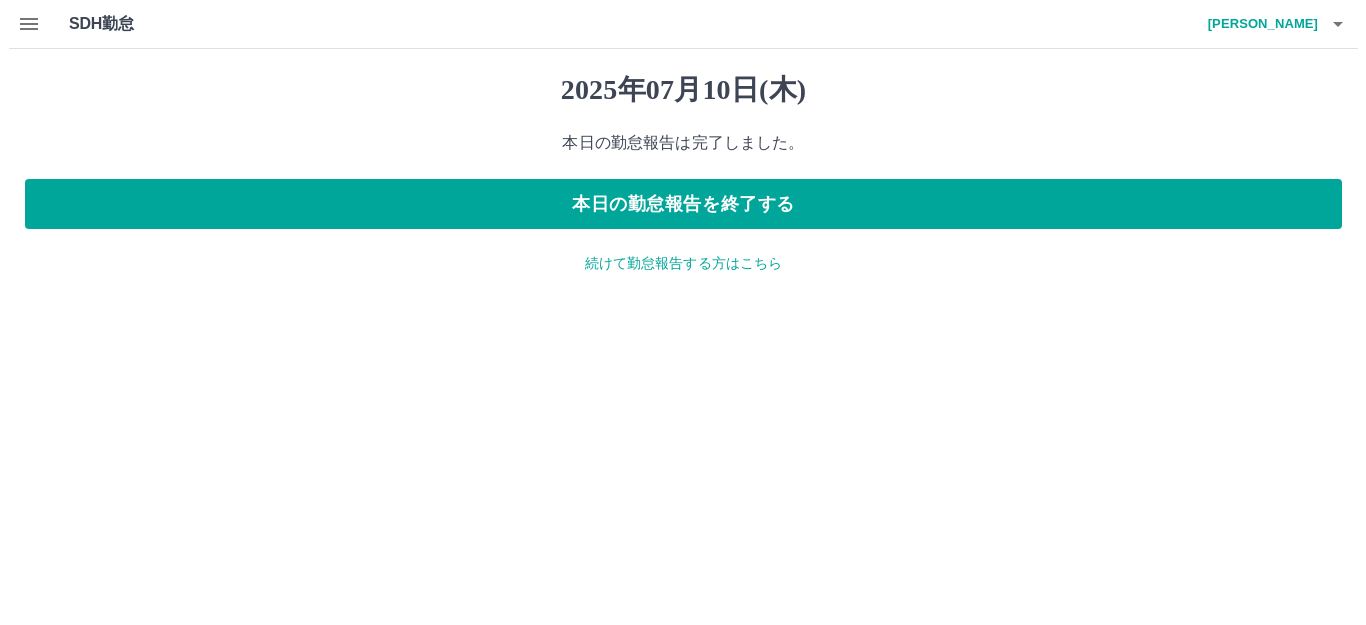 scroll, scrollTop: 0, scrollLeft: 0, axis: both 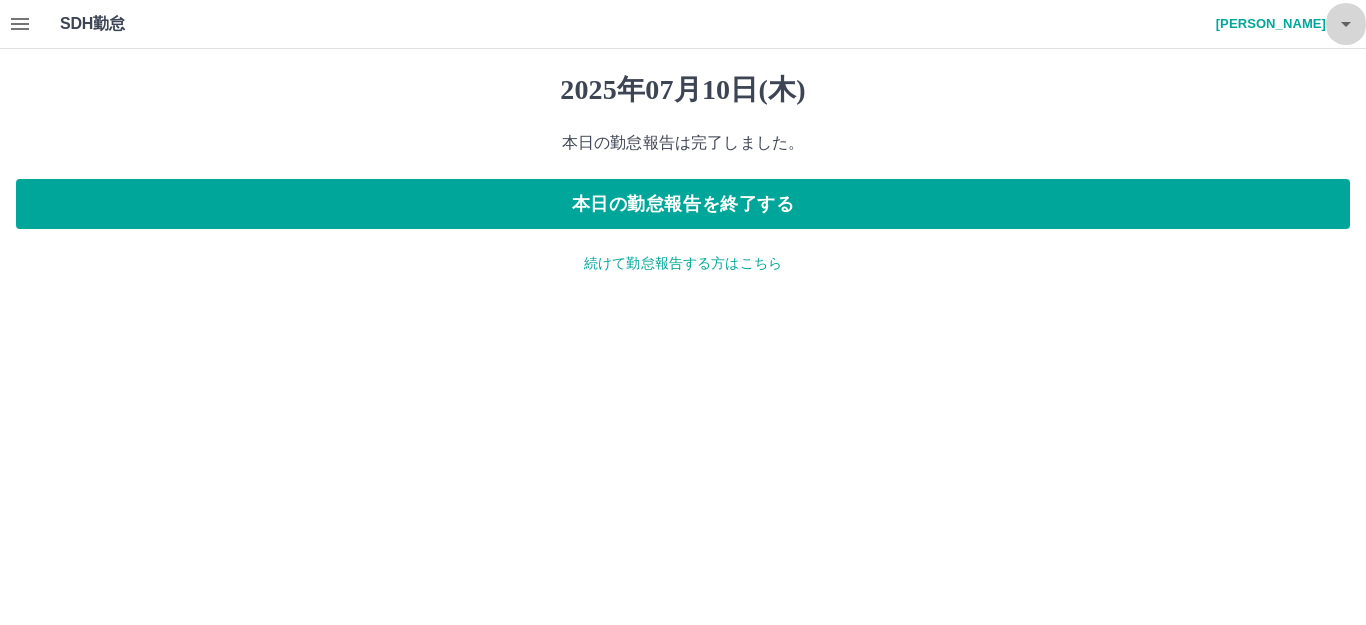 click 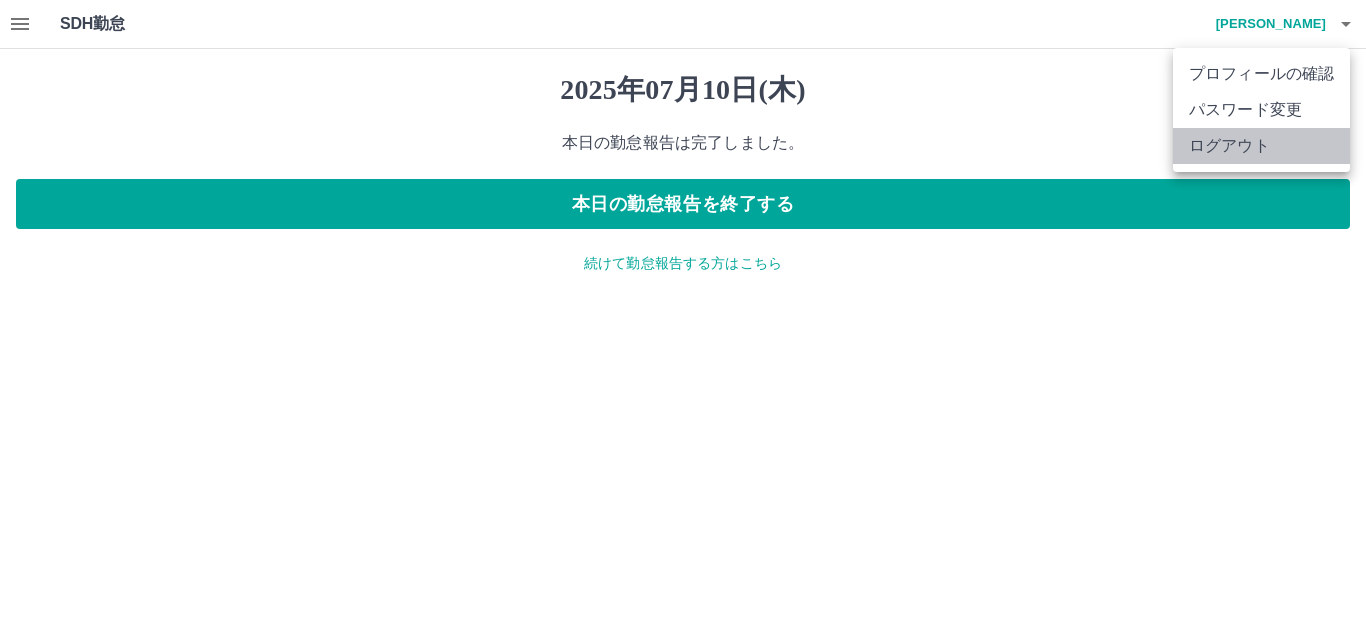 click on "ログアウト" at bounding box center (1261, 146) 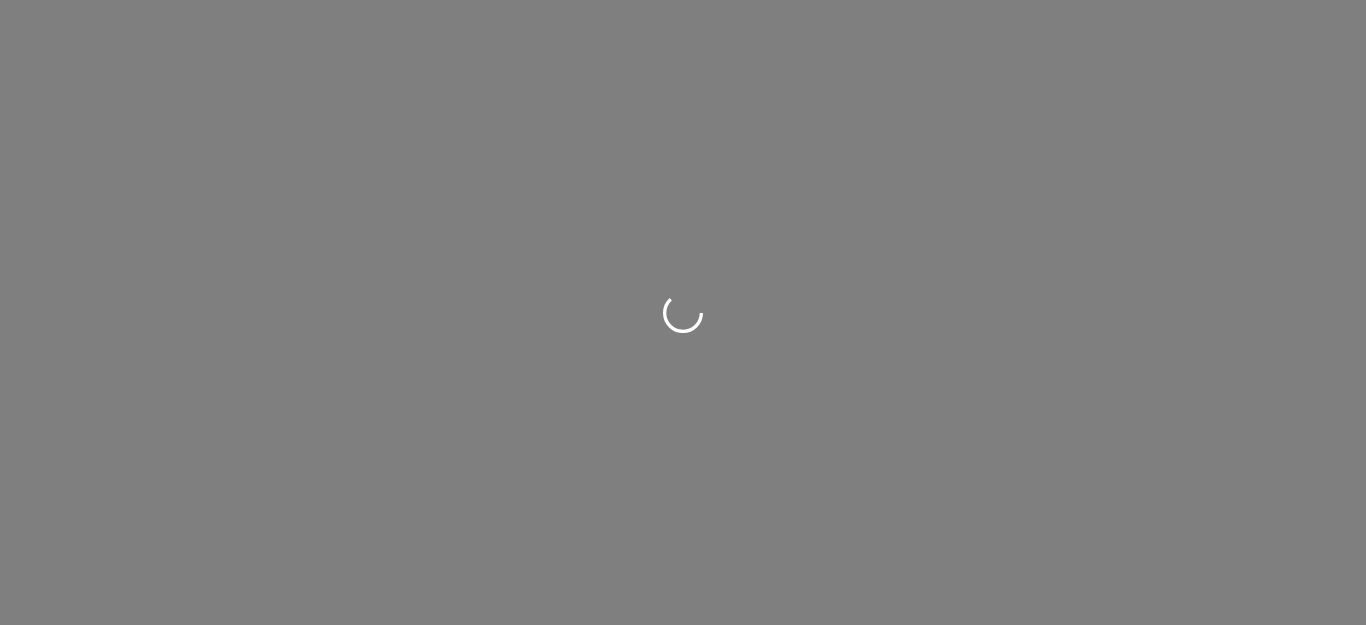 scroll, scrollTop: 0, scrollLeft: 0, axis: both 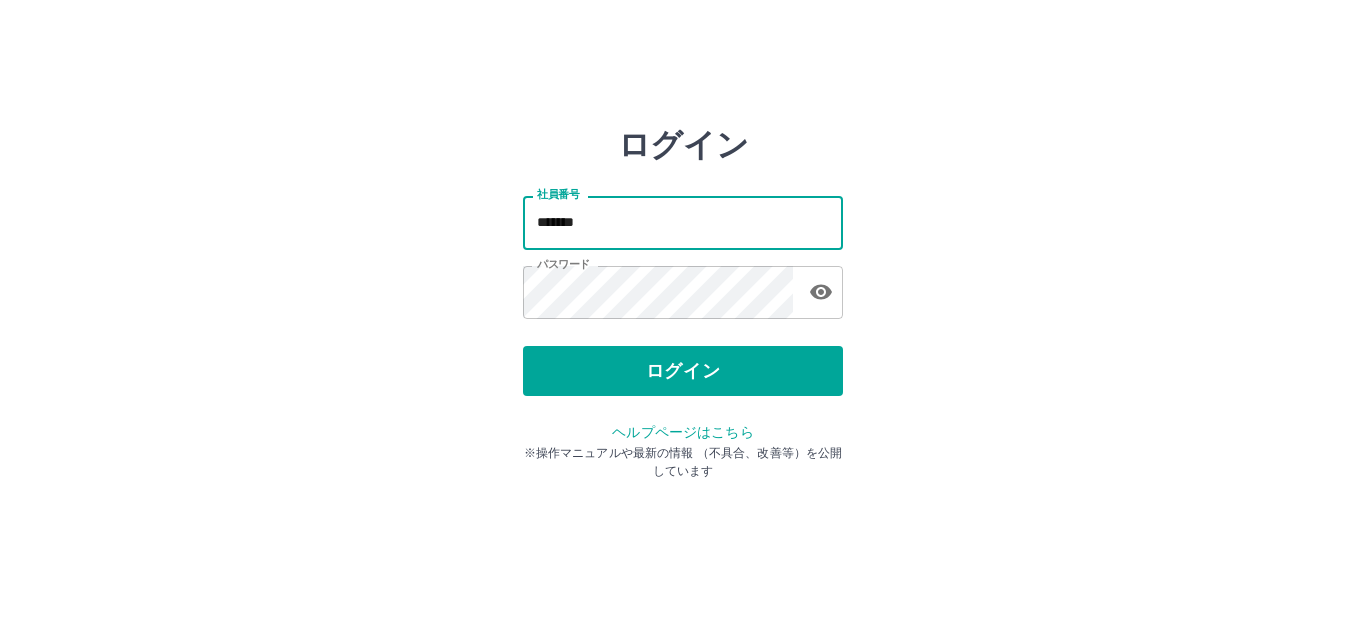 drag, startPoint x: 620, startPoint y: 228, endPoint x: 384, endPoint y: 192, distance: 238.72998 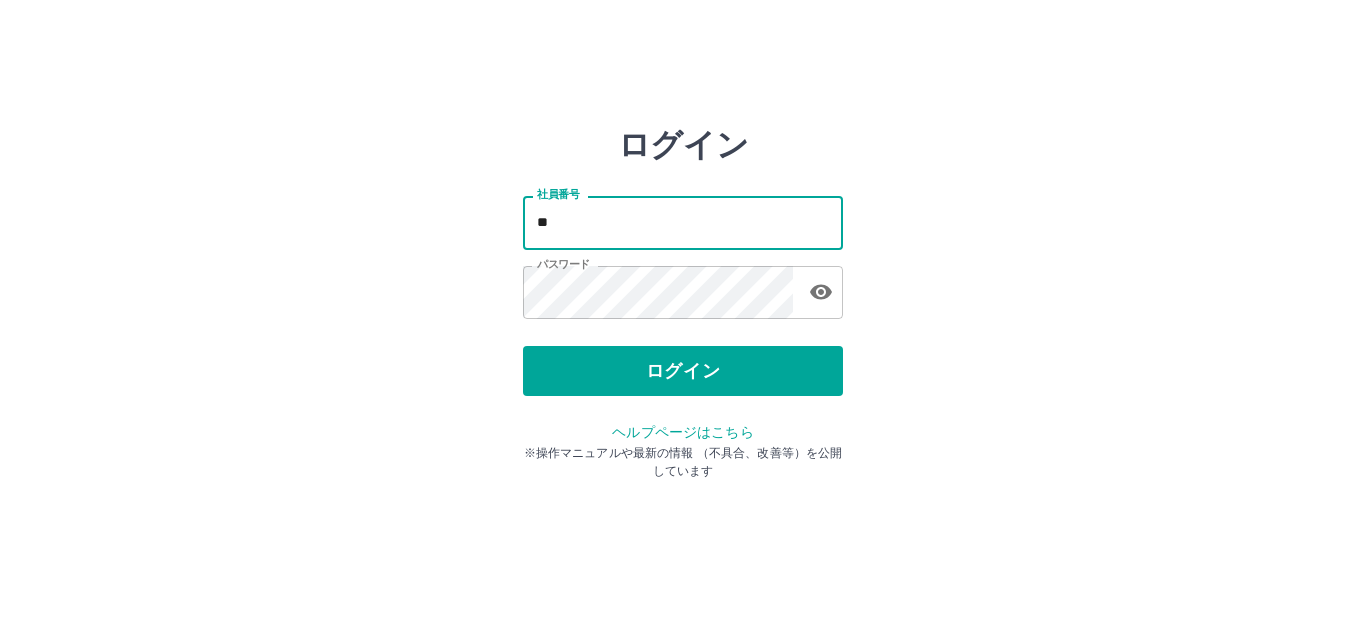 type on "*" 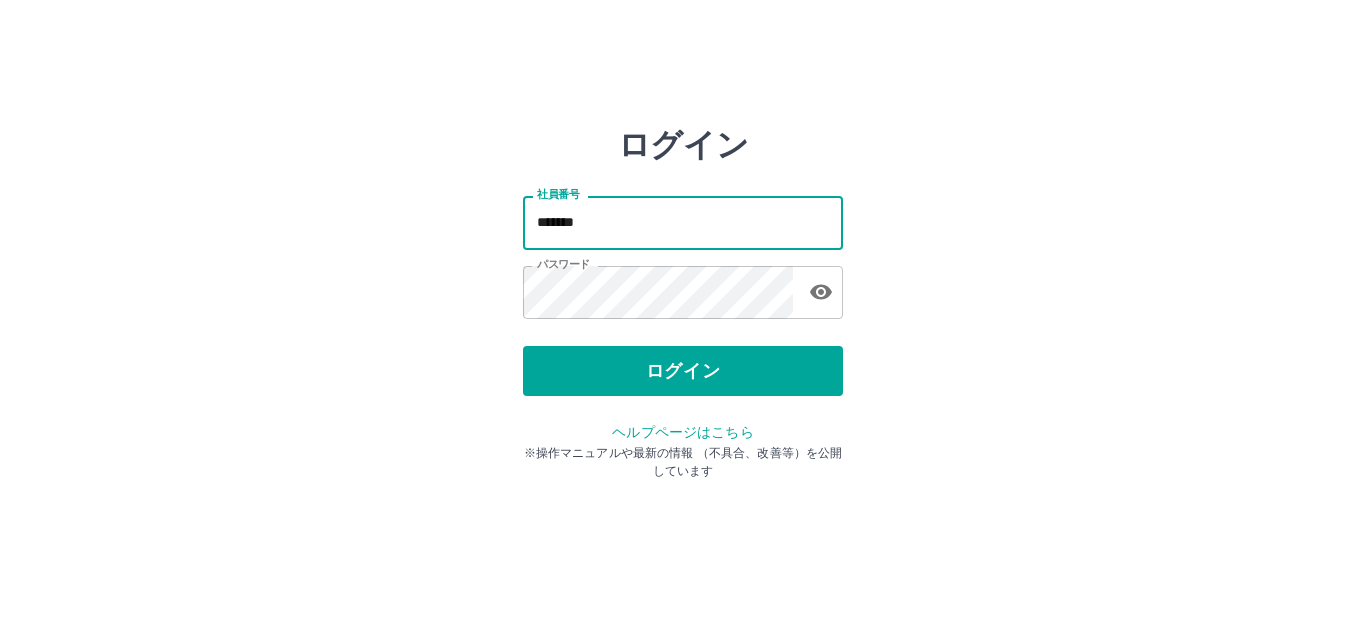 type on "*******" 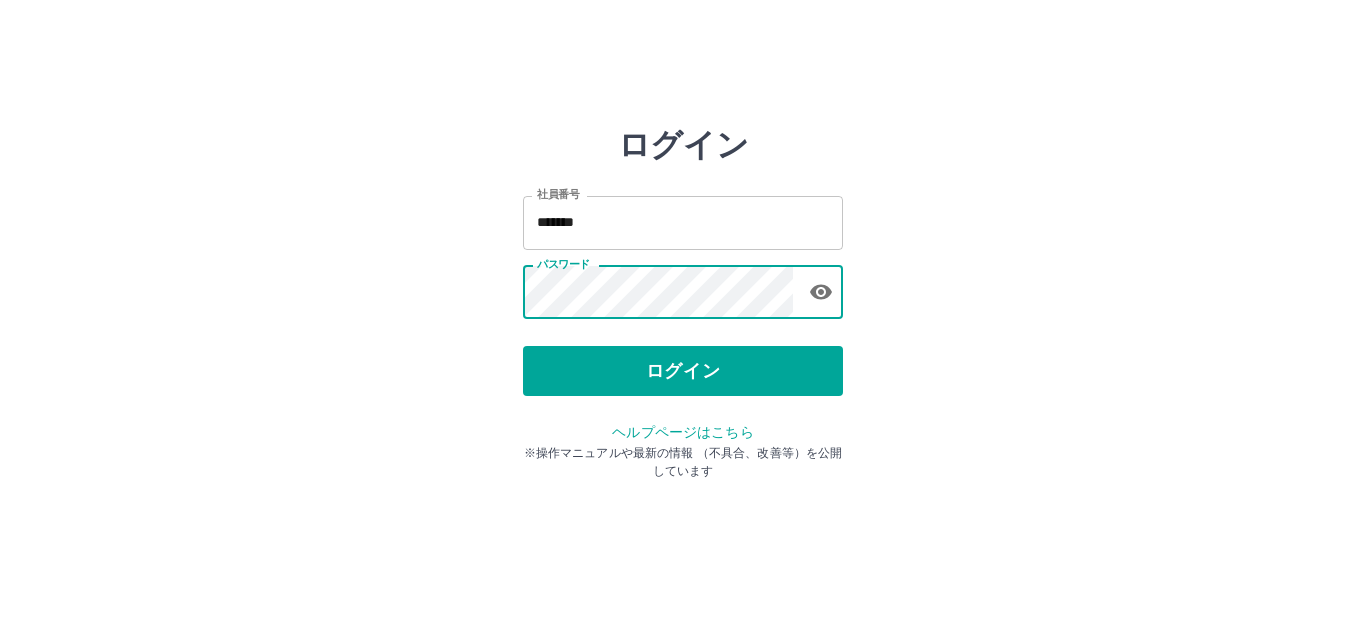 click on "ログイン 社員番号 ******* 社員番号 パスワード パスワード ログイン ヘルプページはこちら ※操作マニュアルや最新の情報 （不具合、改善等）を公開しています" at bounding box center [683, 286] 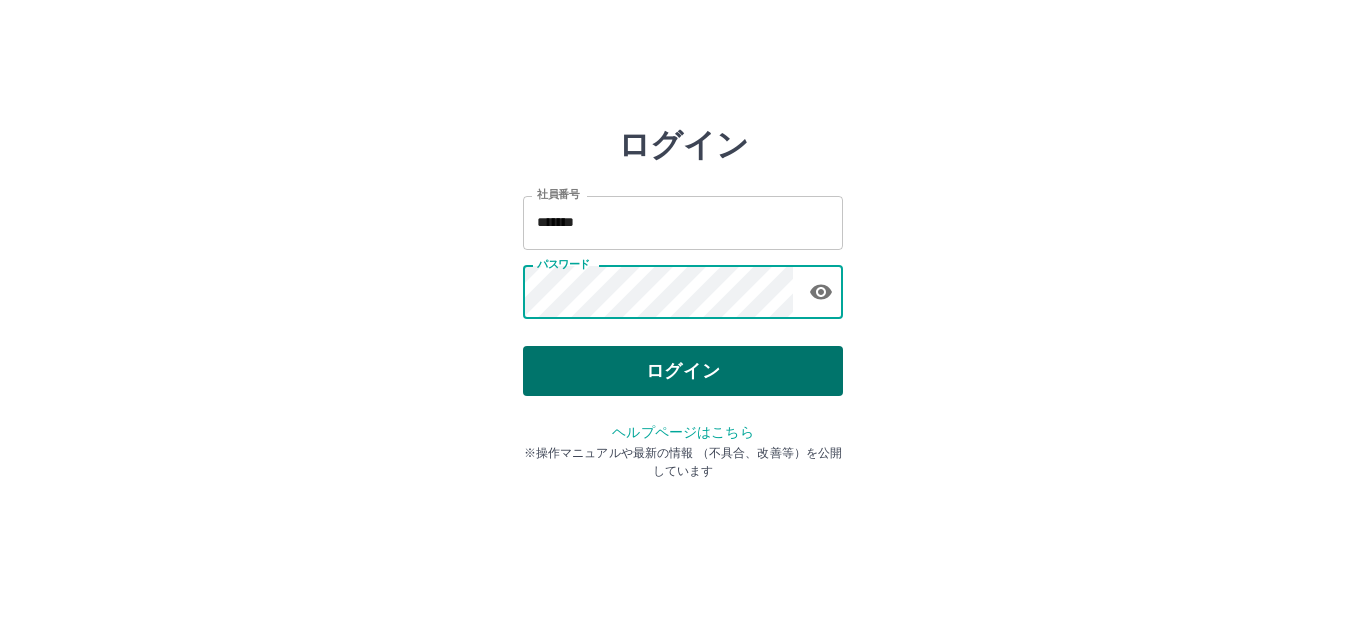click on "ログイン" at bounding box center [683, 371] 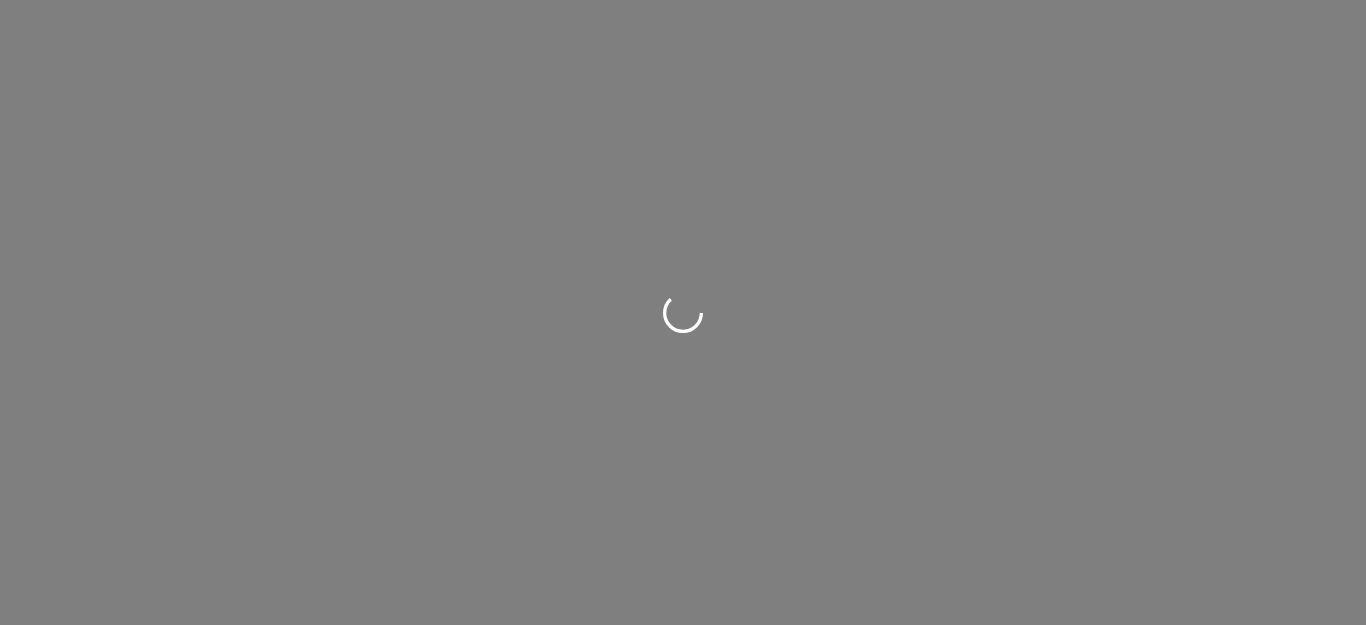 scroll, scrollTop: 0, scrollLeft: 0, axis: both 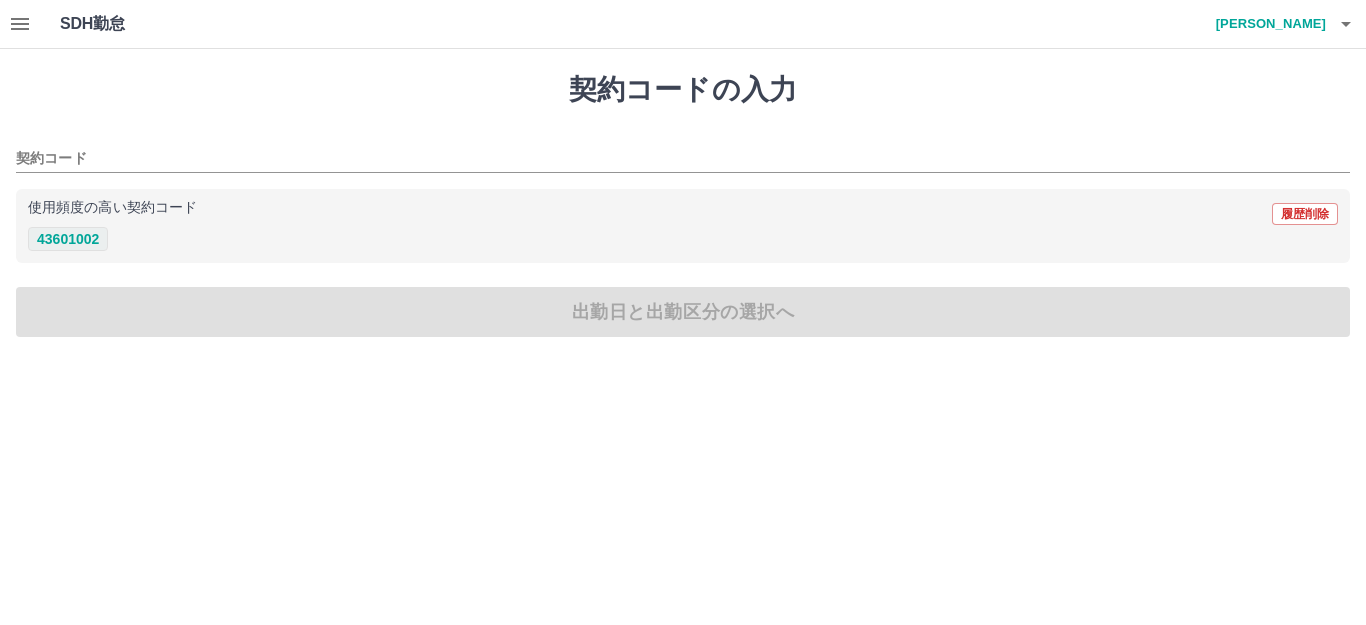 click on "43601002" at bounding box center (68, 239) 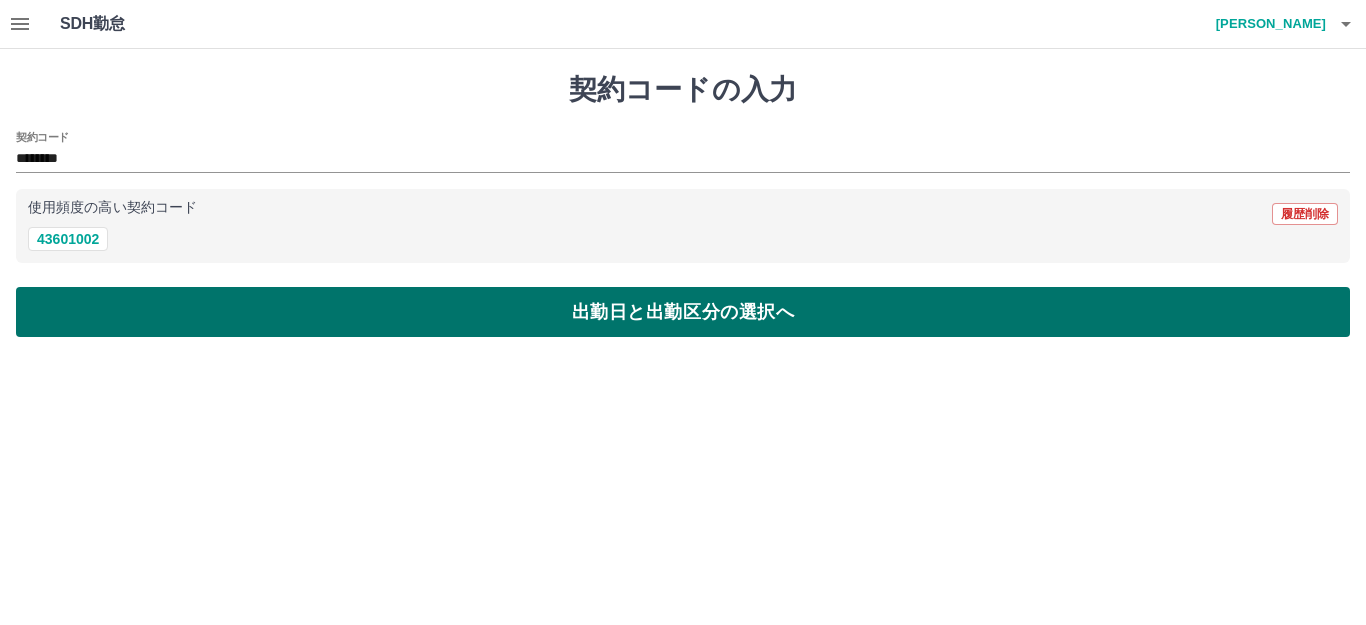 click on "出勤日と出勤区分の選択へ" at bounding box center [683, 312] 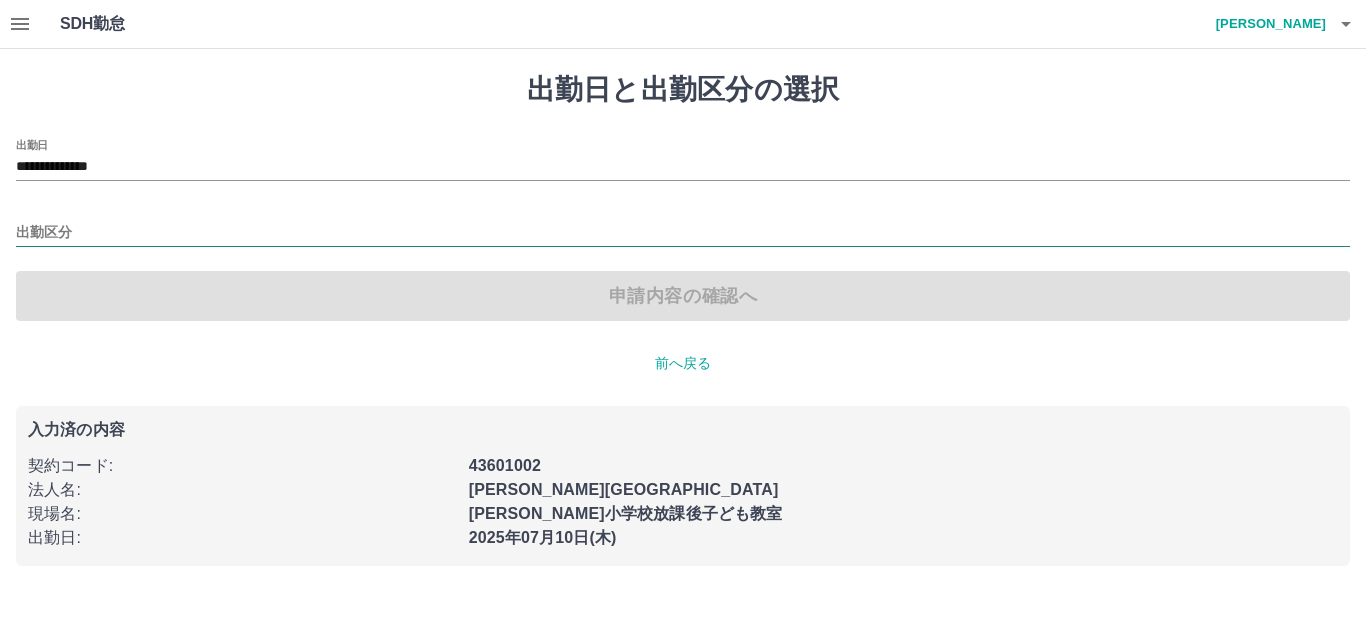 click on "出勤区分" at bounding box center (683, 233) 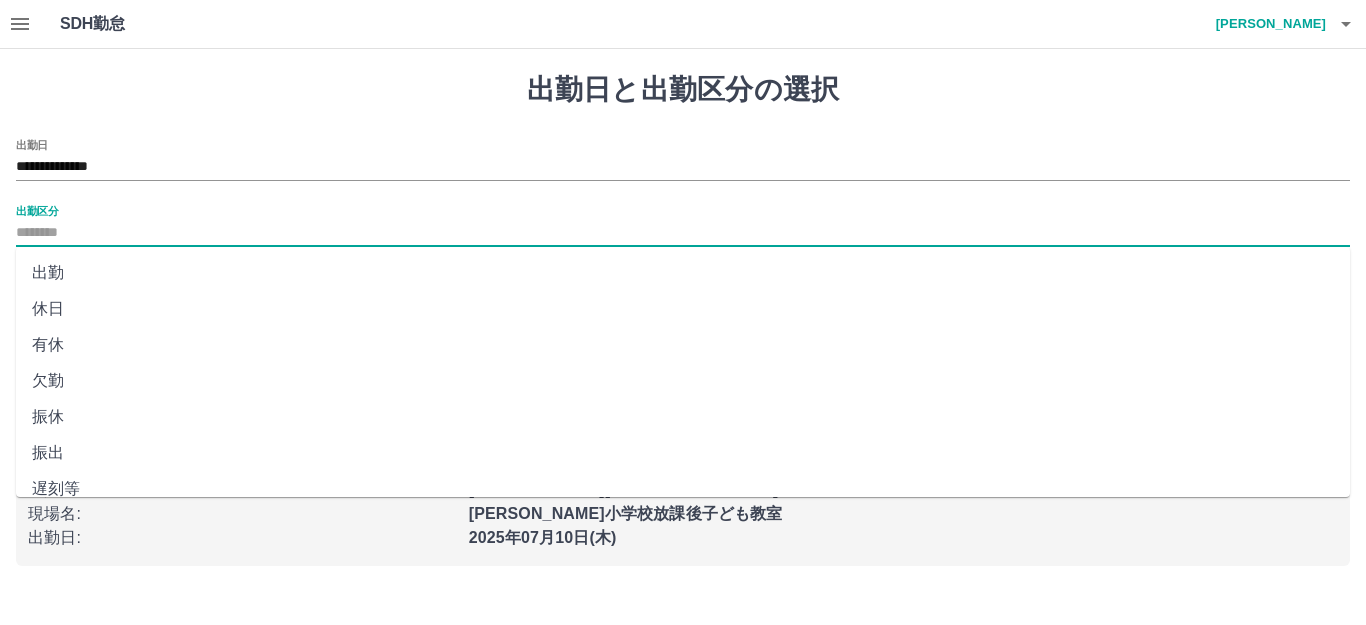 click on "休日" at bounding box center [683, 309] 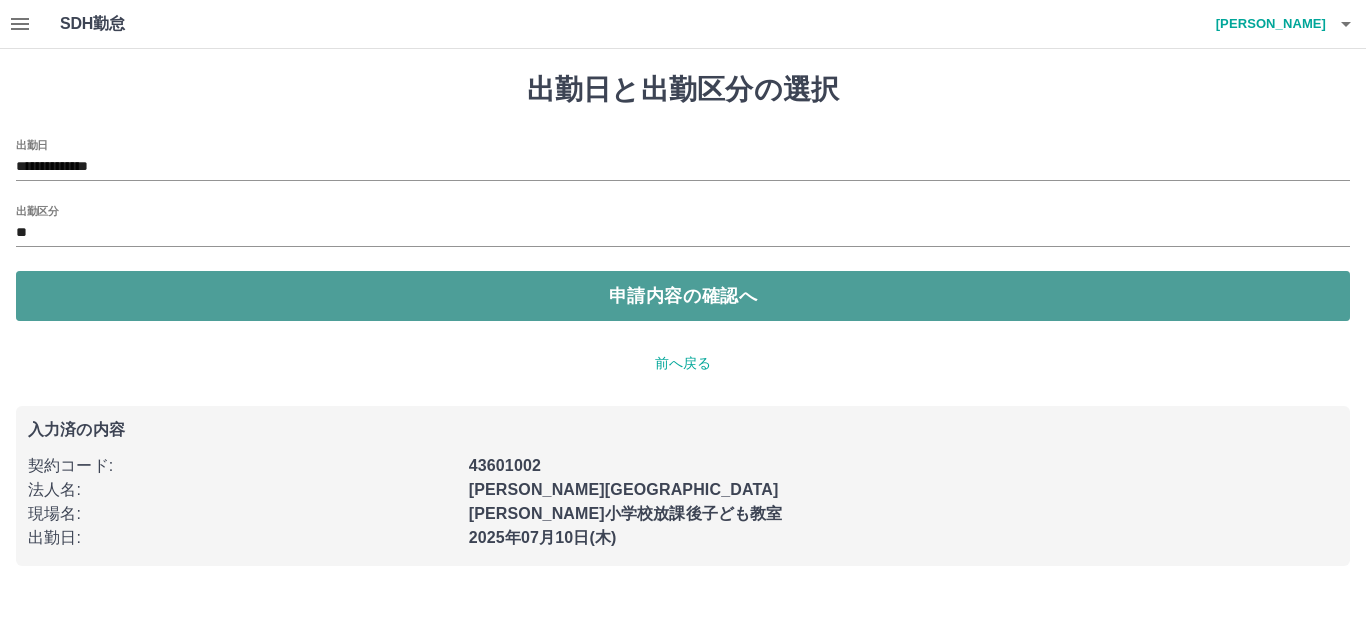 click on "申請内容の確認へ" at bounding box center [683, 296] 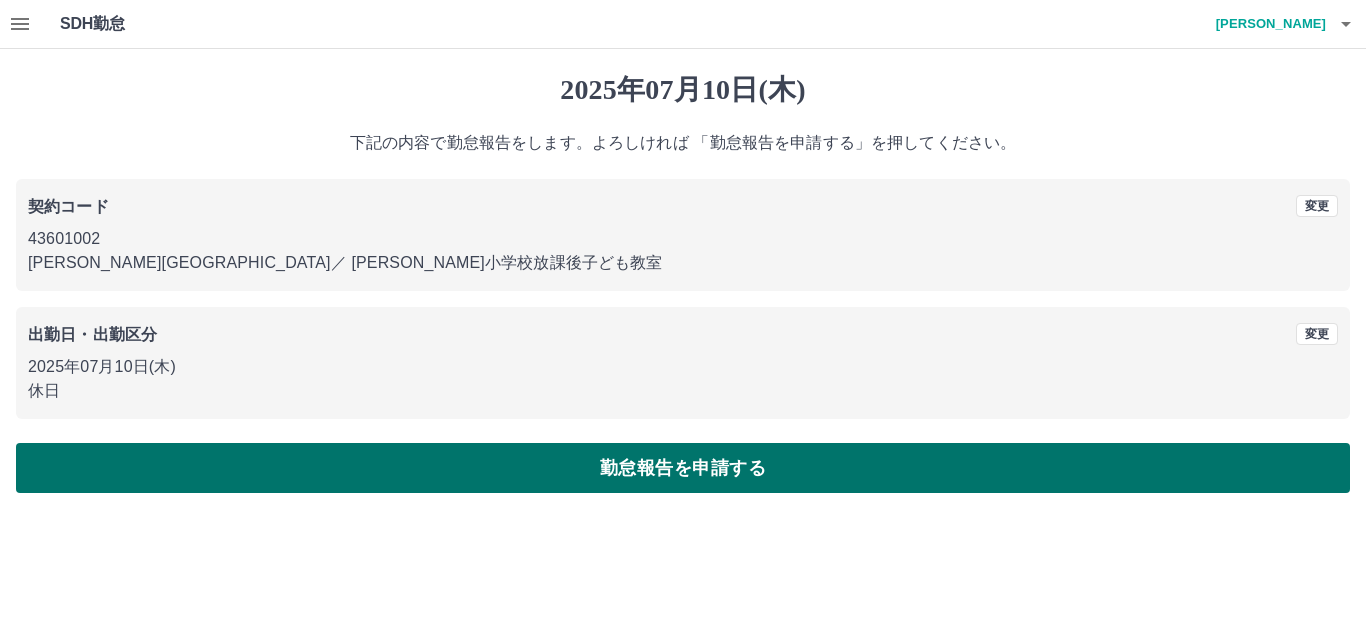 click on "勤怠報告を申請する" at bounding box center (683, 468) 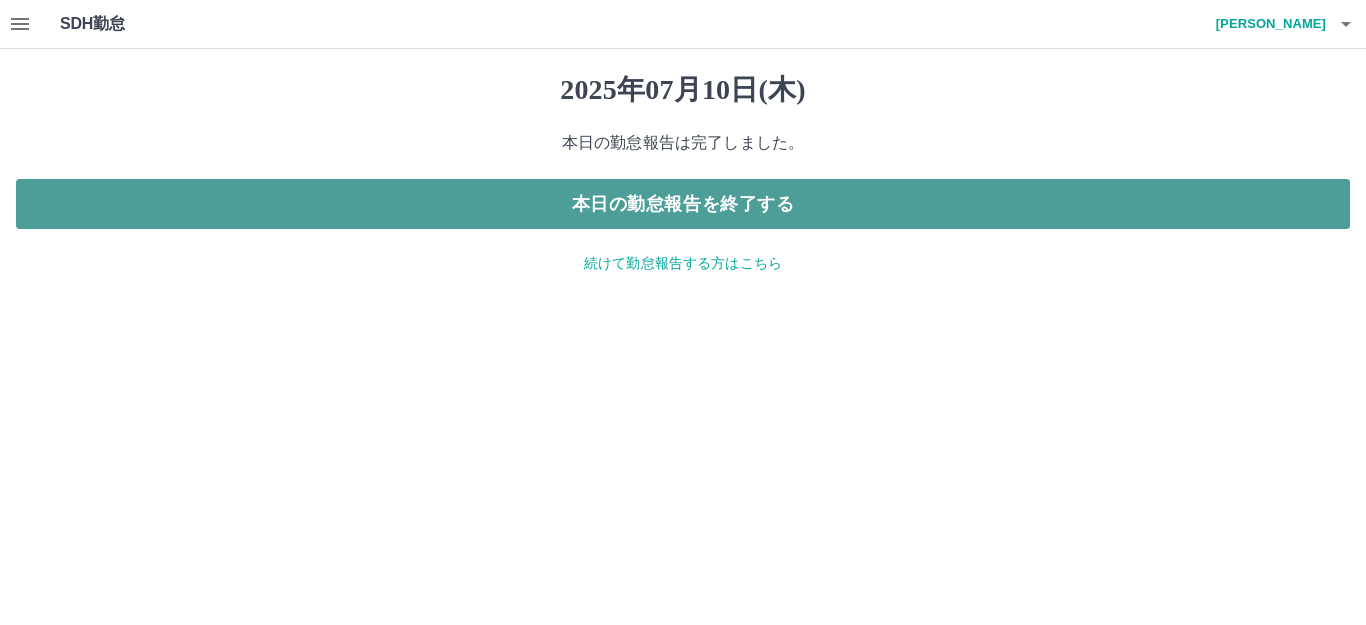 click on "本日の勤怠報告を終了する" at bounding box center [683, 204] 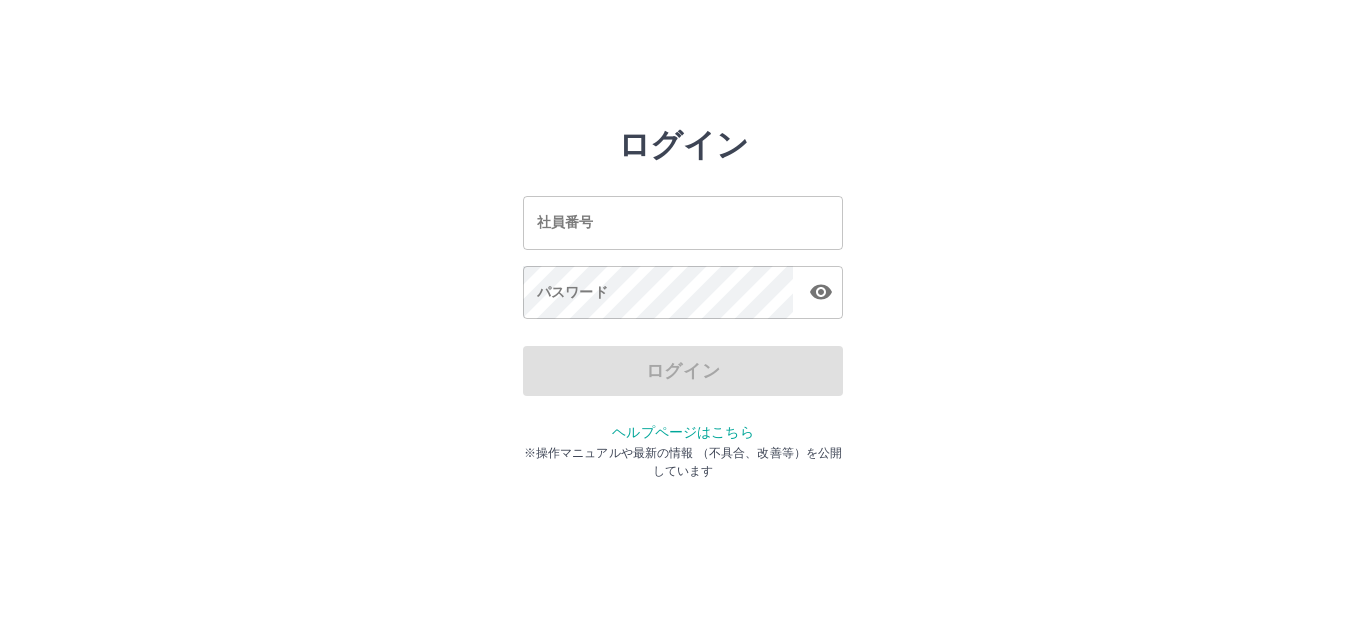 scroll, scrollTop: 0, scrollLeft: 0, axis: both 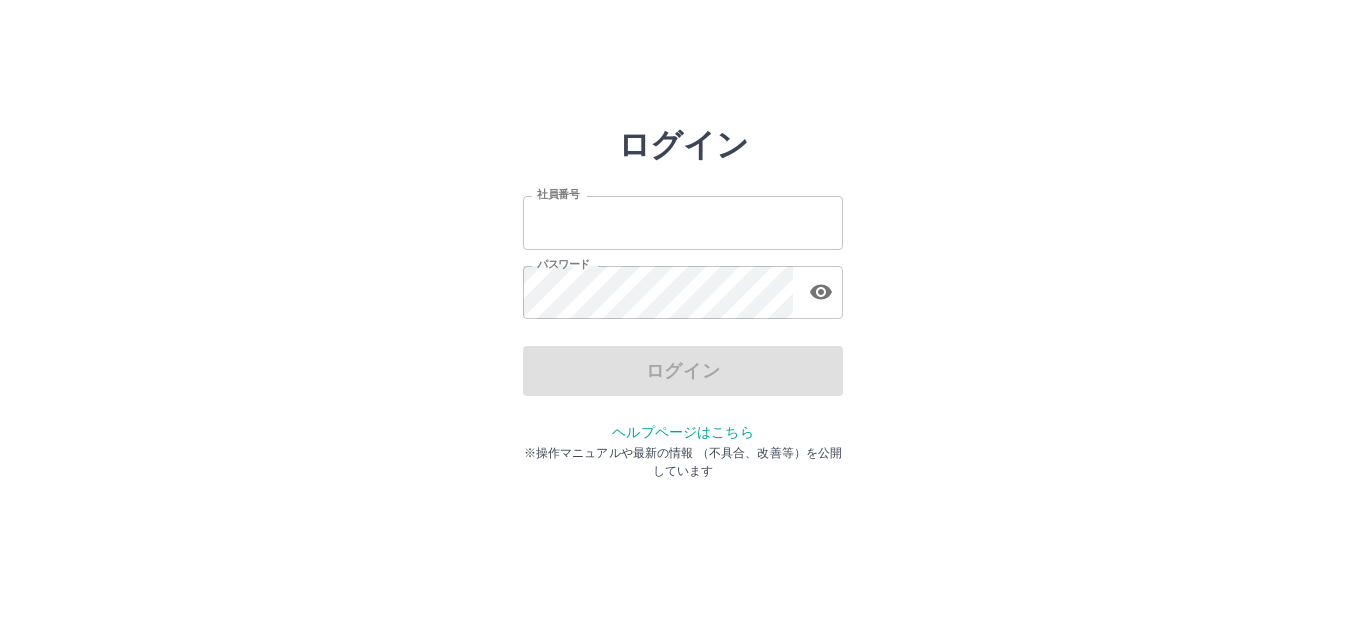type on "*******" 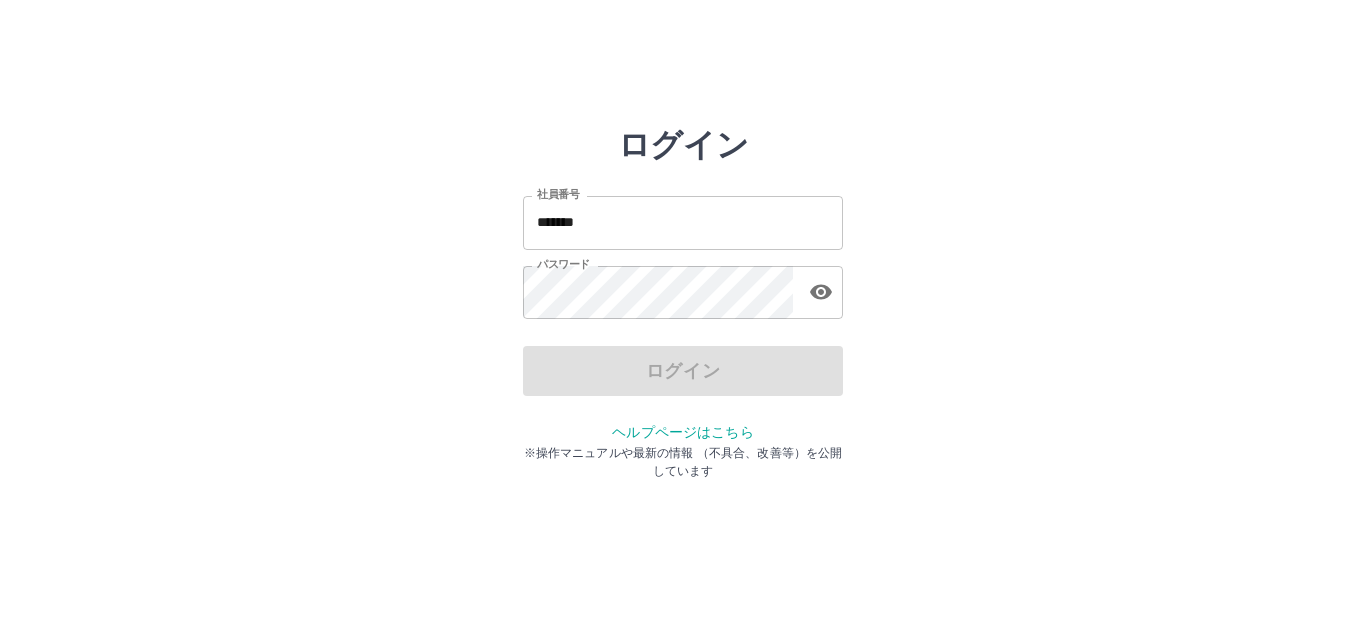 click on "ログイン" at bounding box center (683, 371) 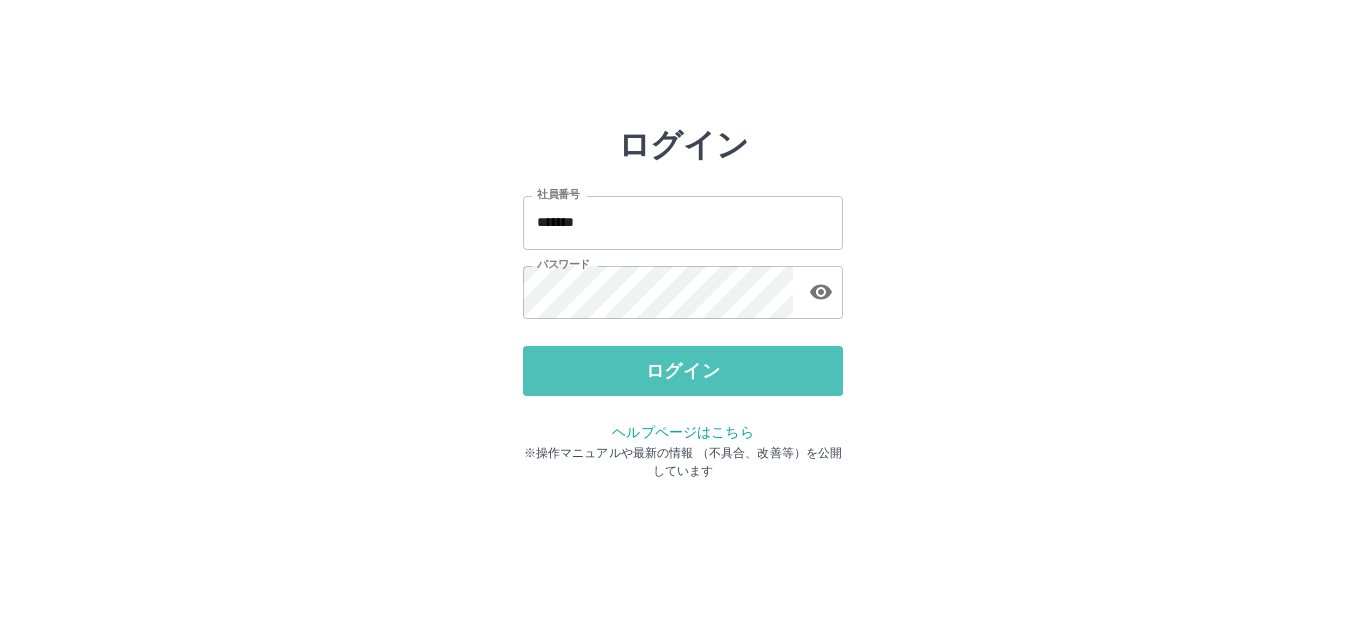 click on "ログイン" at bounding box center [683, 371] 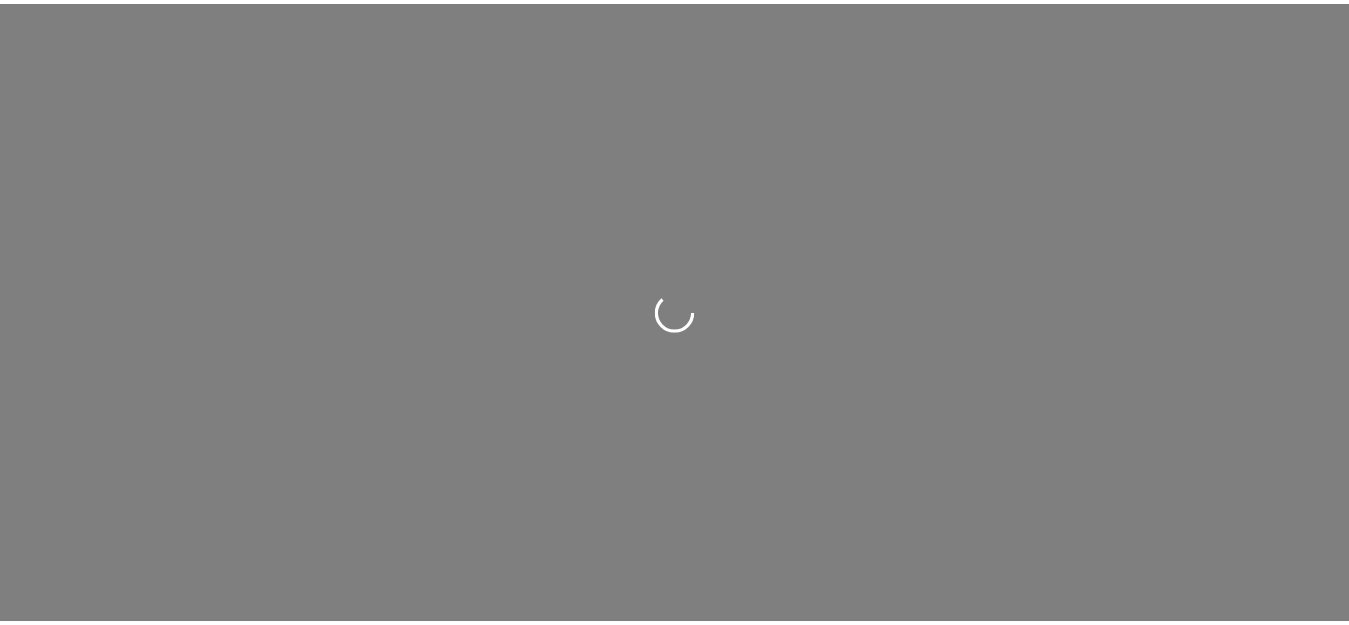 scroll, scrollTop: 0, scrollLeft: 0, axis: both 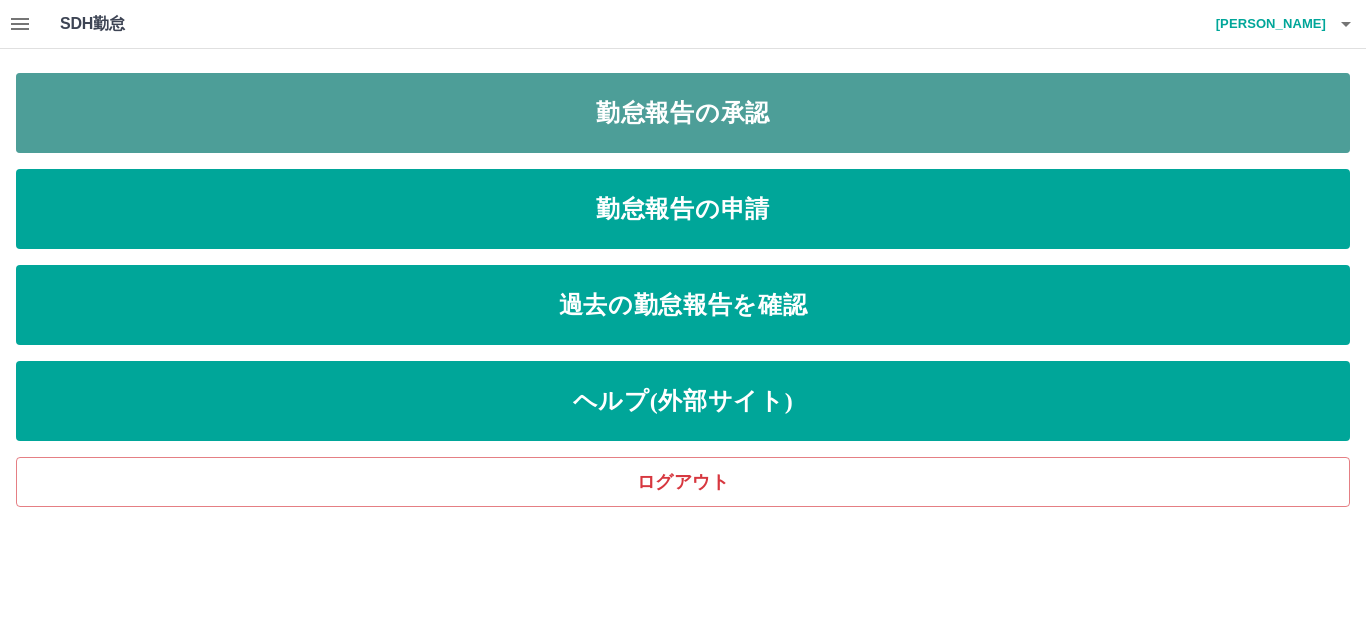 click on "勤怠報告の承認" at bounding box center (683, 113) 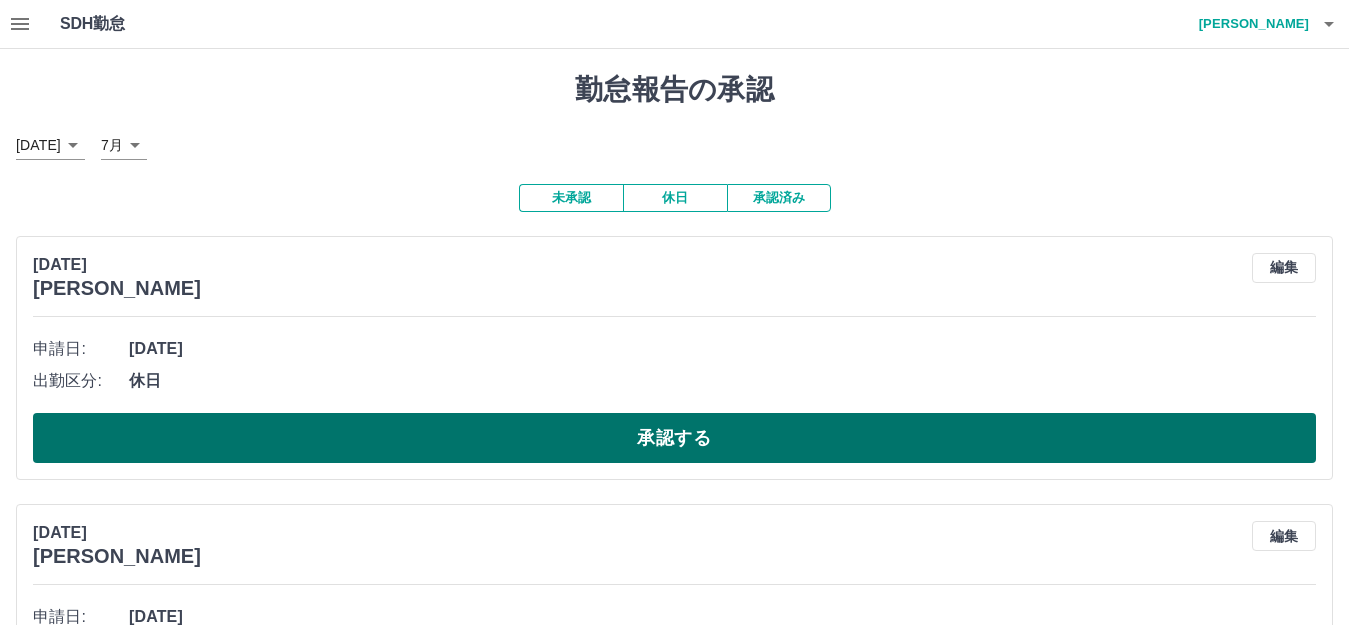 click on "承認する" at bounding box center [674, 438] 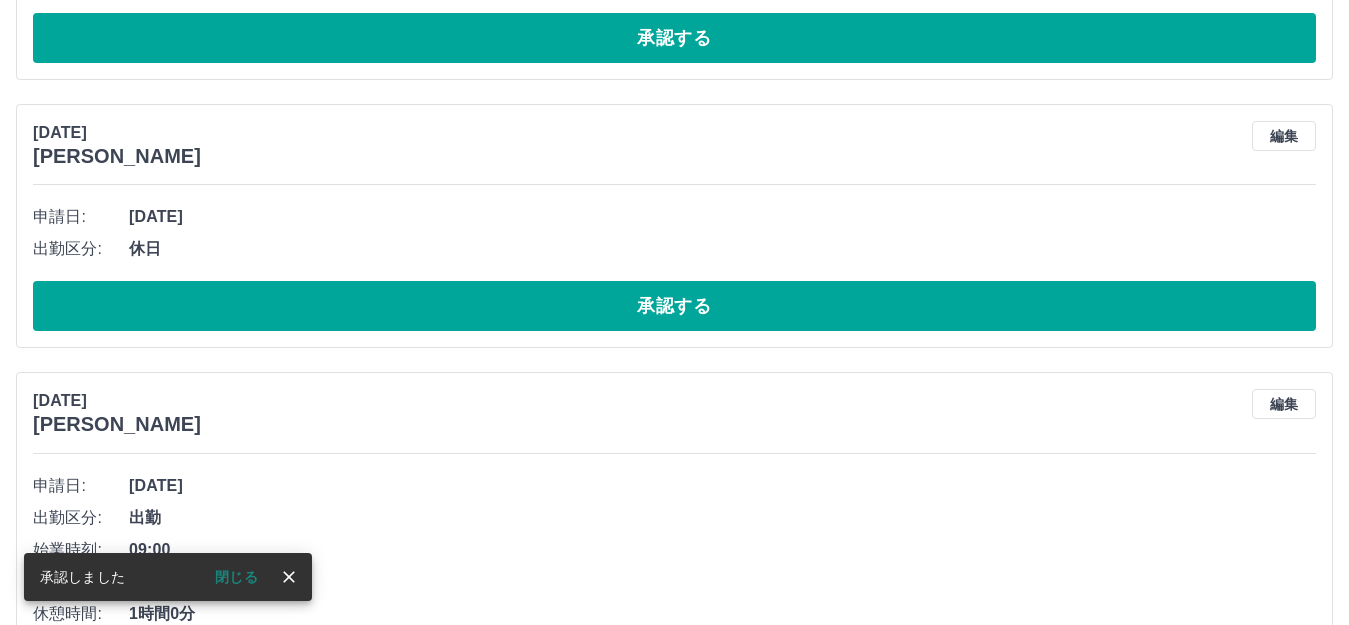 scroll, scrollTop: 132, scrollLeft: 0, axis: vertical 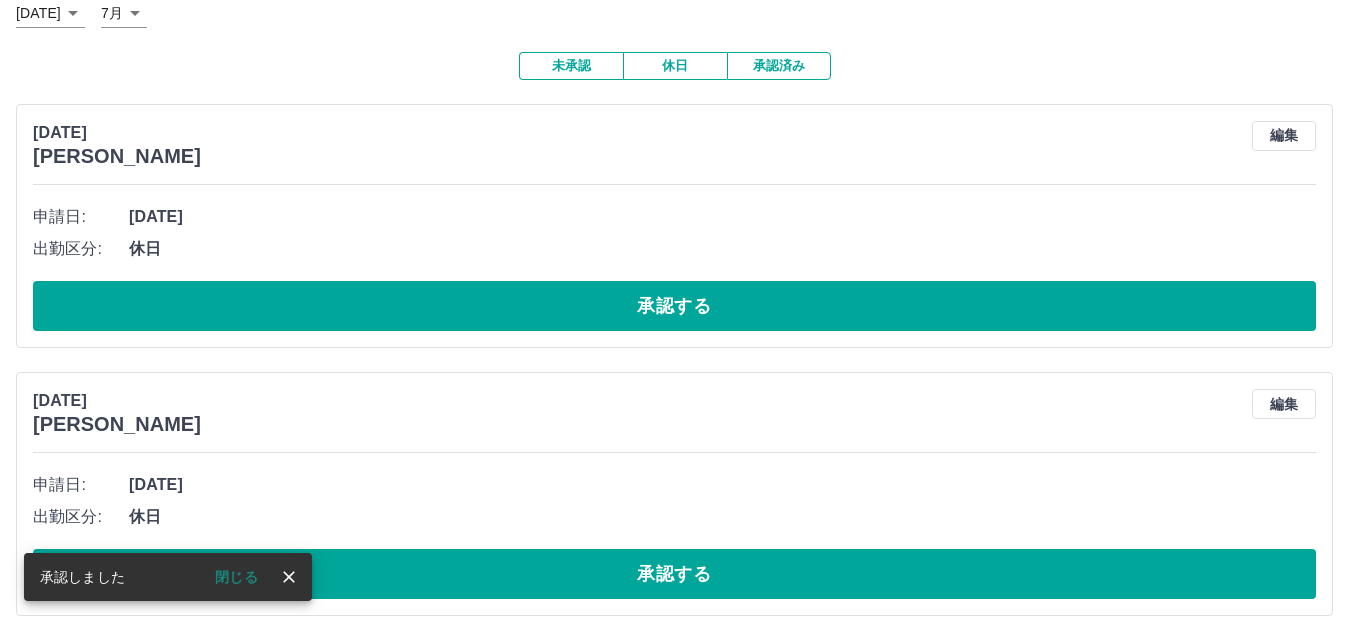 click on "承認する" at bounding box center [674, 306] 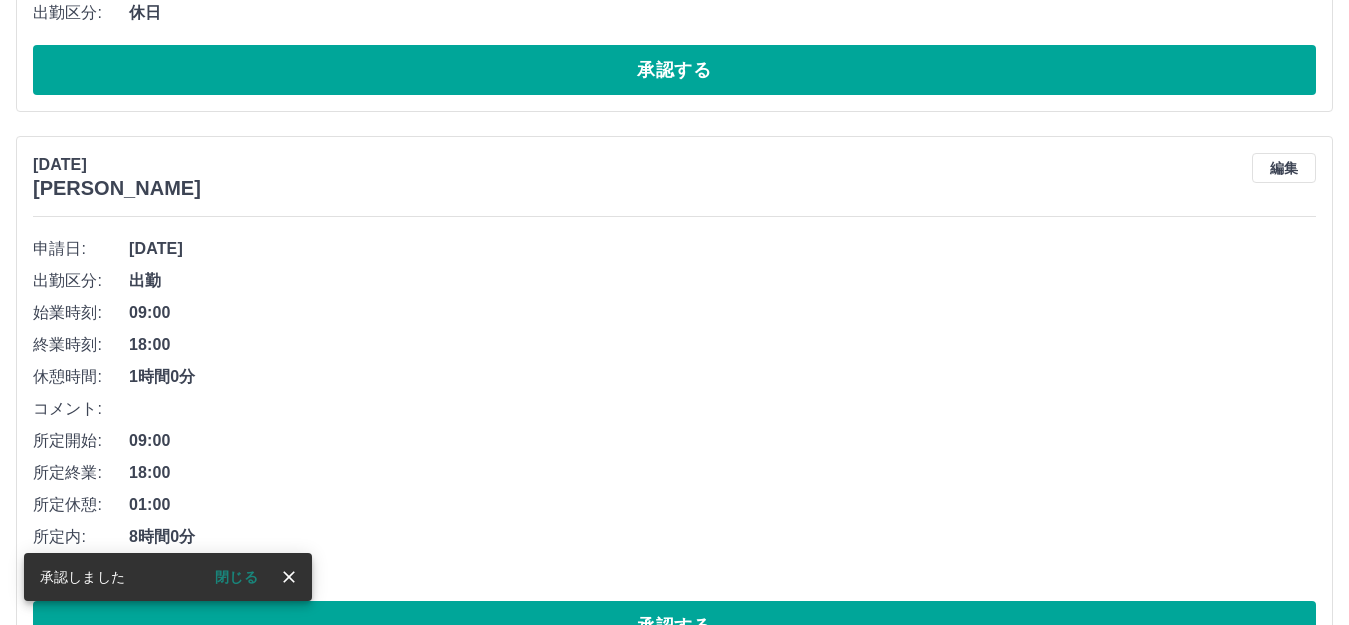 scroll, scrollTop: 132, scrollLeft: 0, axis: vertical 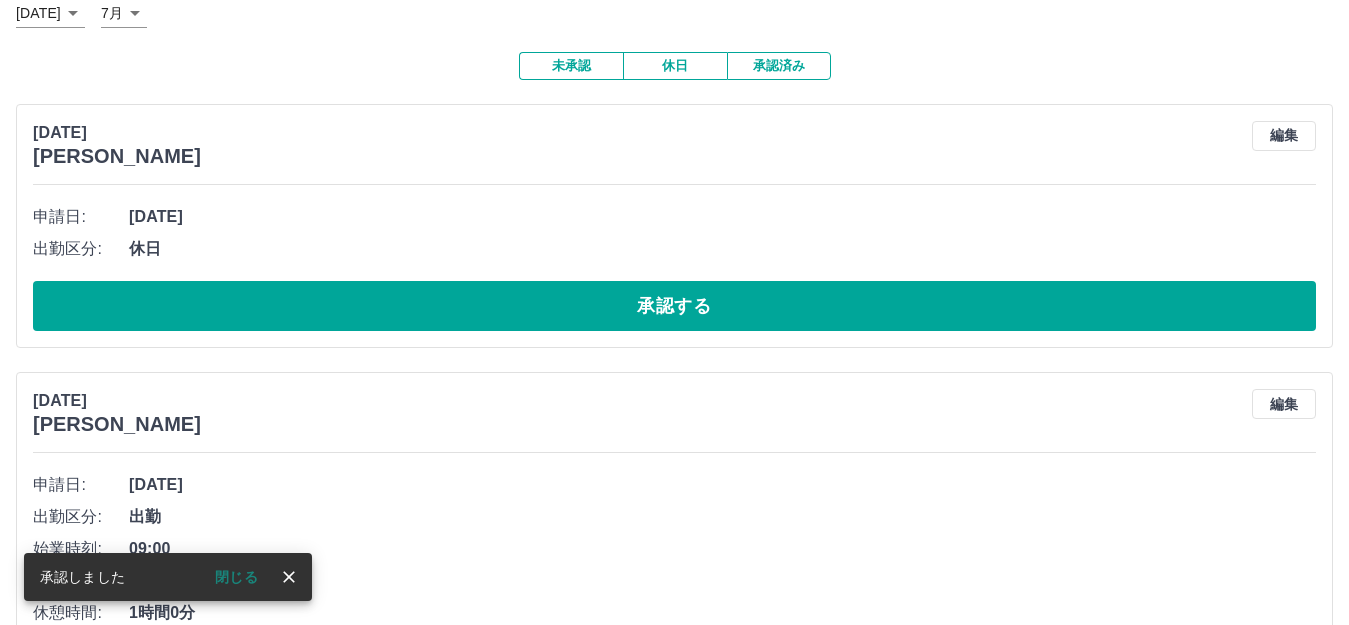click on "承認する" at bounding box center (674, 306) 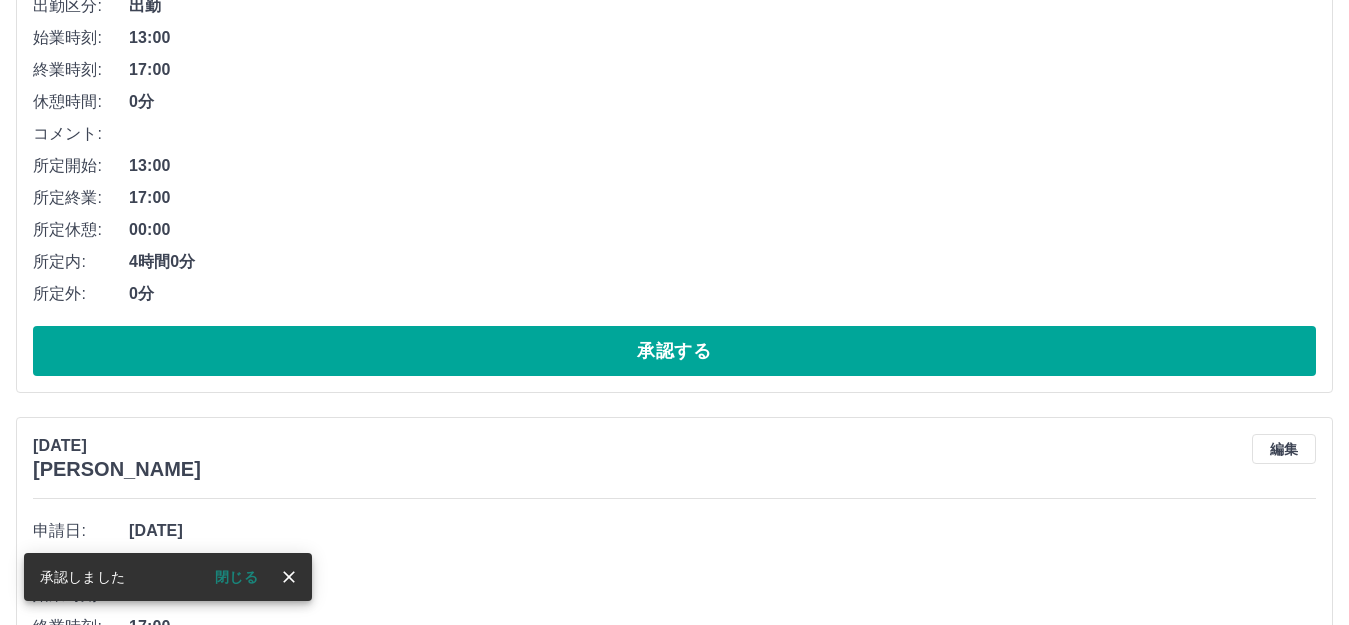 scroll, scrollTop: 932, scrollLeft: 0, axis: vertical 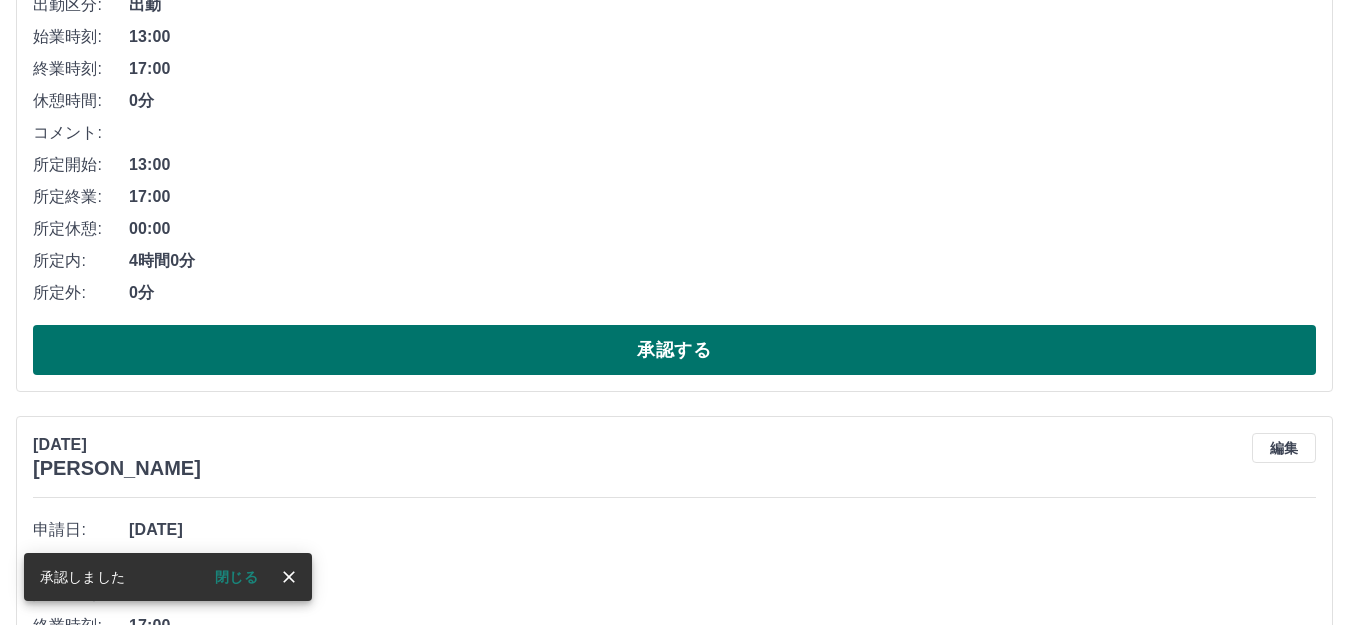click on "承認する" at bounding box center [674, 350] 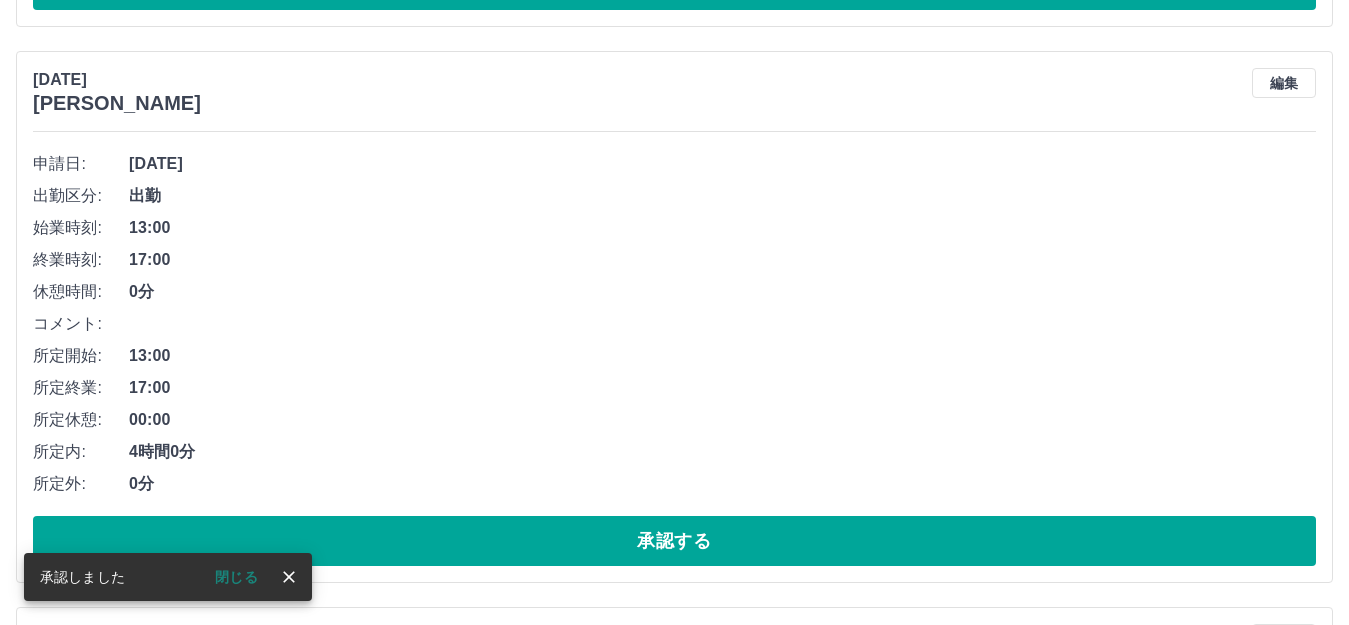 scroll, scrollTop: 776, scrollLeft: 0, axis: vertical 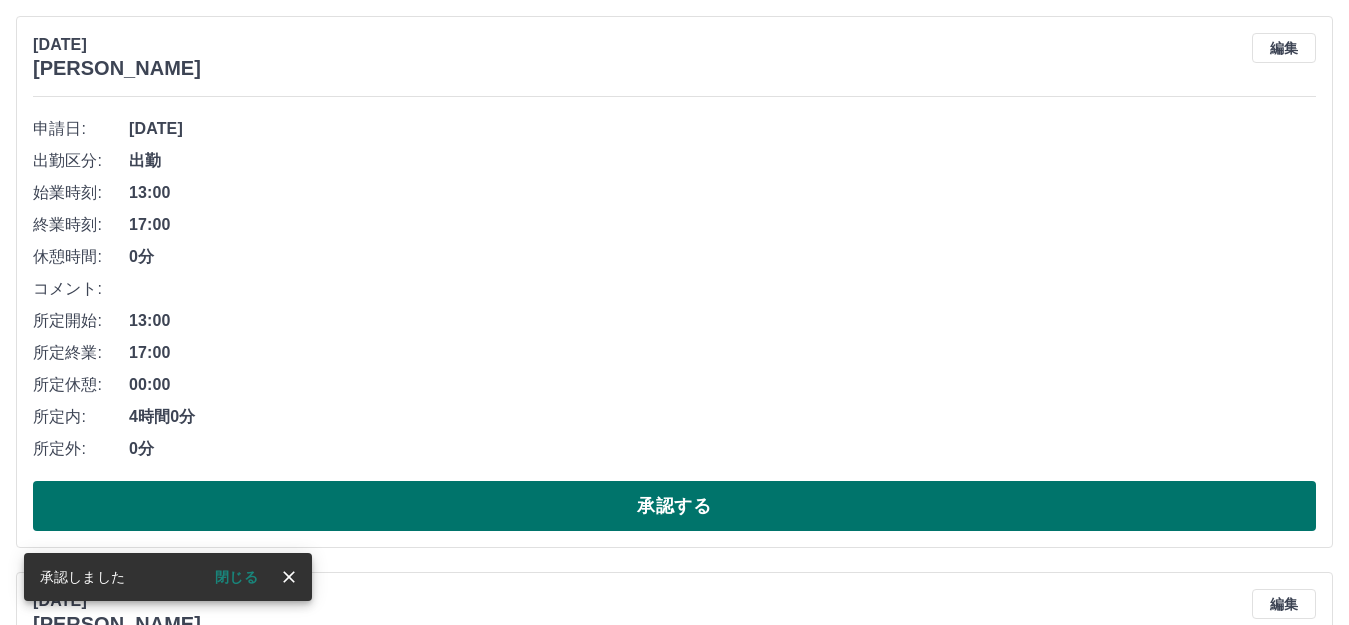click on "承認する" at bounding box center (674, 506) 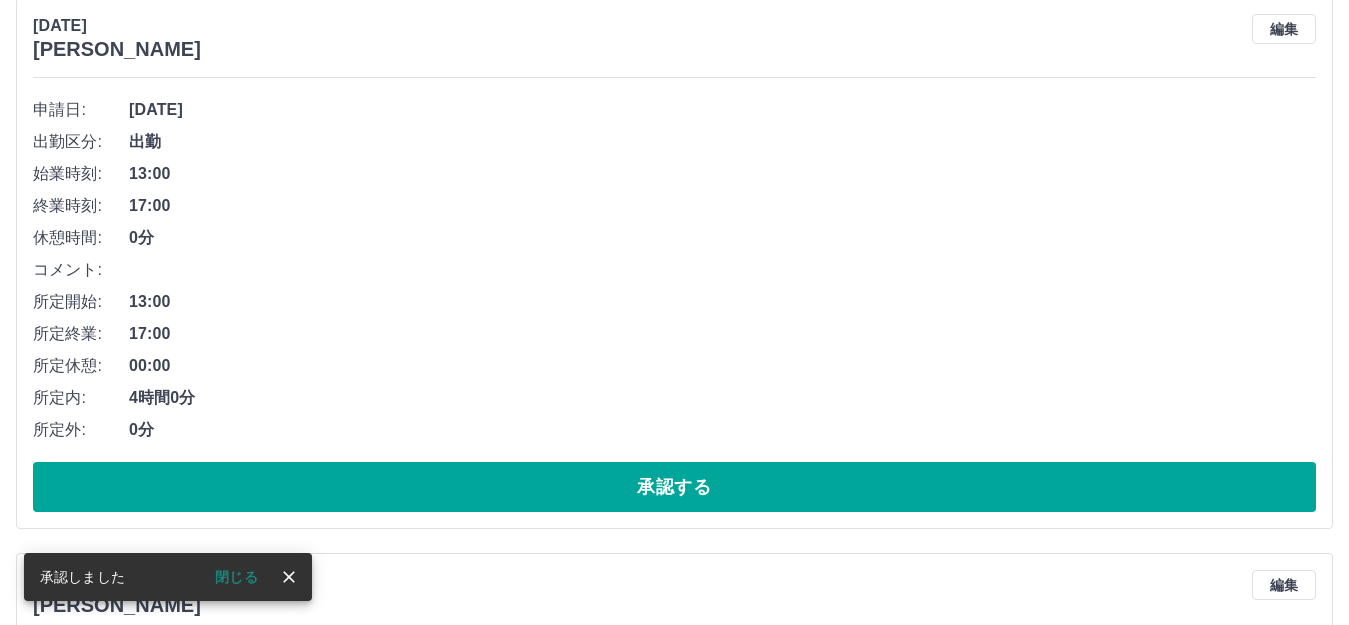 scroll, scrollTop: 820, scrollLeft: 0, axis: vertical 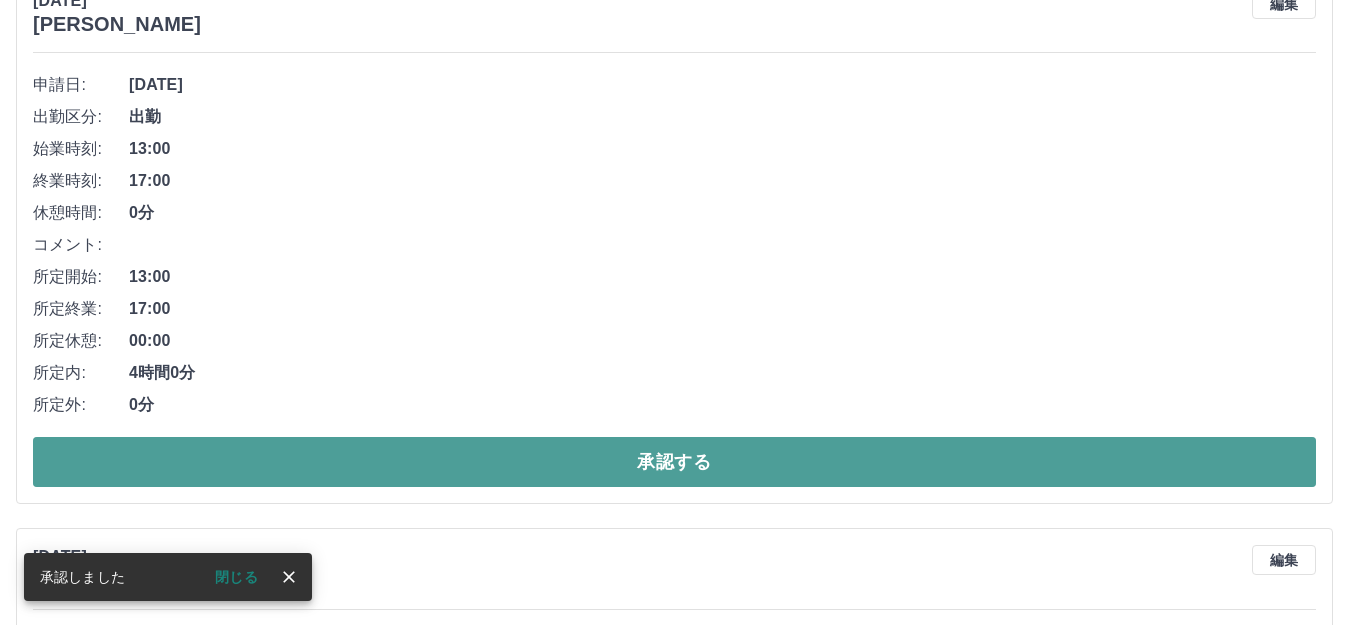 click on "承認する" at bounding box center (674, 462) 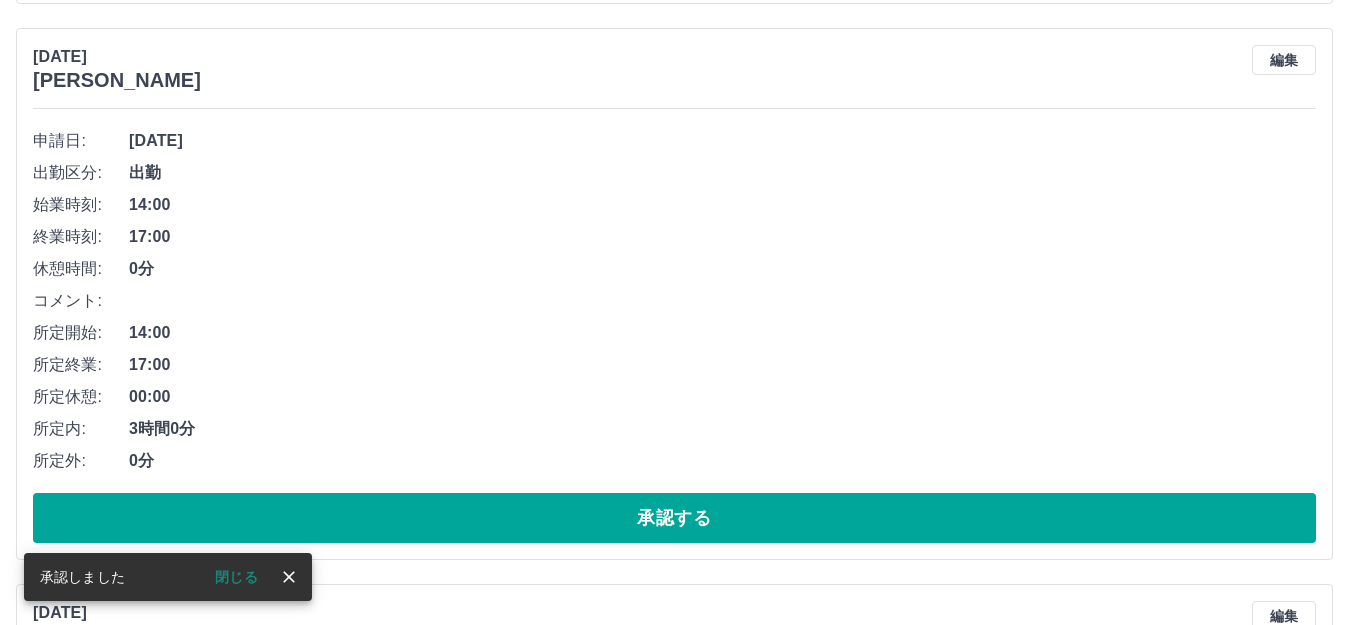 scroll, scrollTop: 864, scrollLeft: 0, axis: vertical 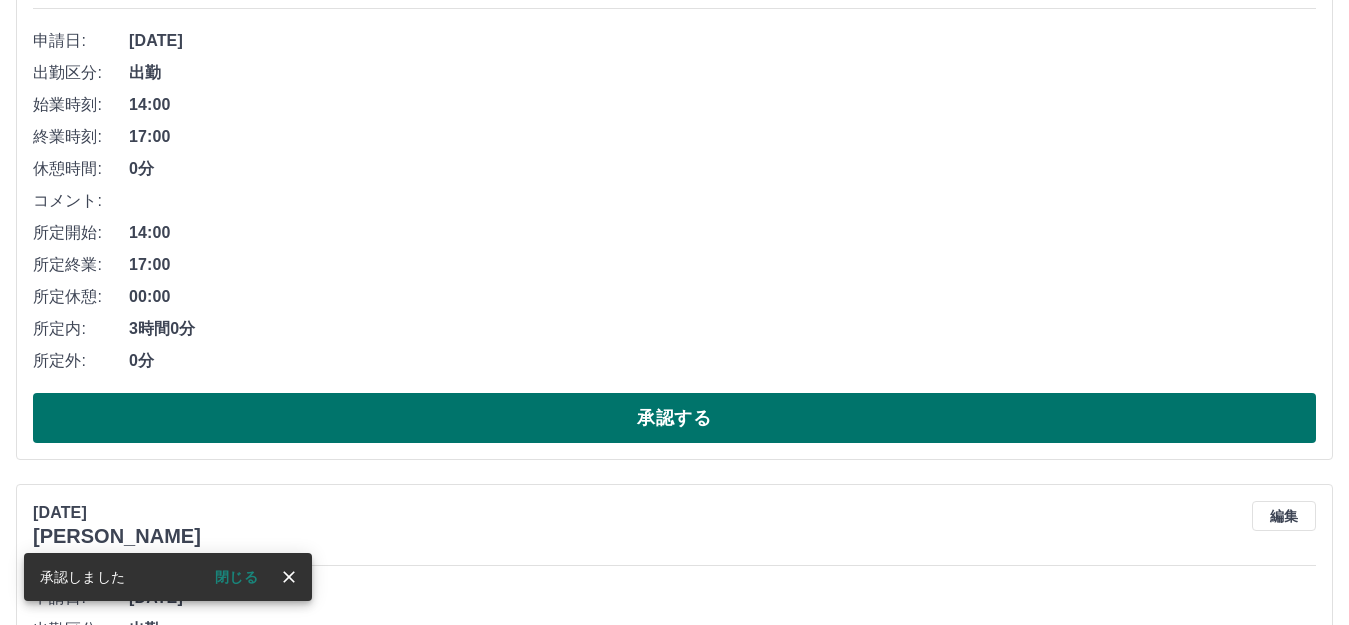 click on "承認する" at bounding box center (674, 418) 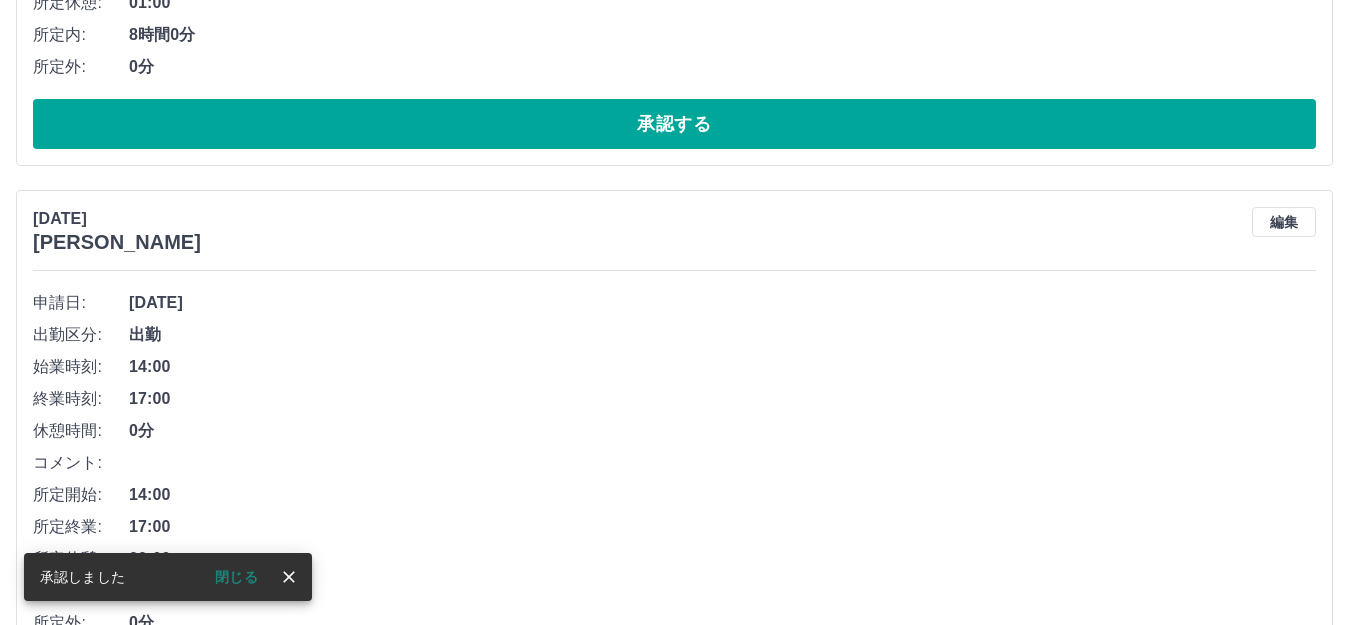 scroll, scrollTop: 908, scrollLeft: 0, axis: vertical 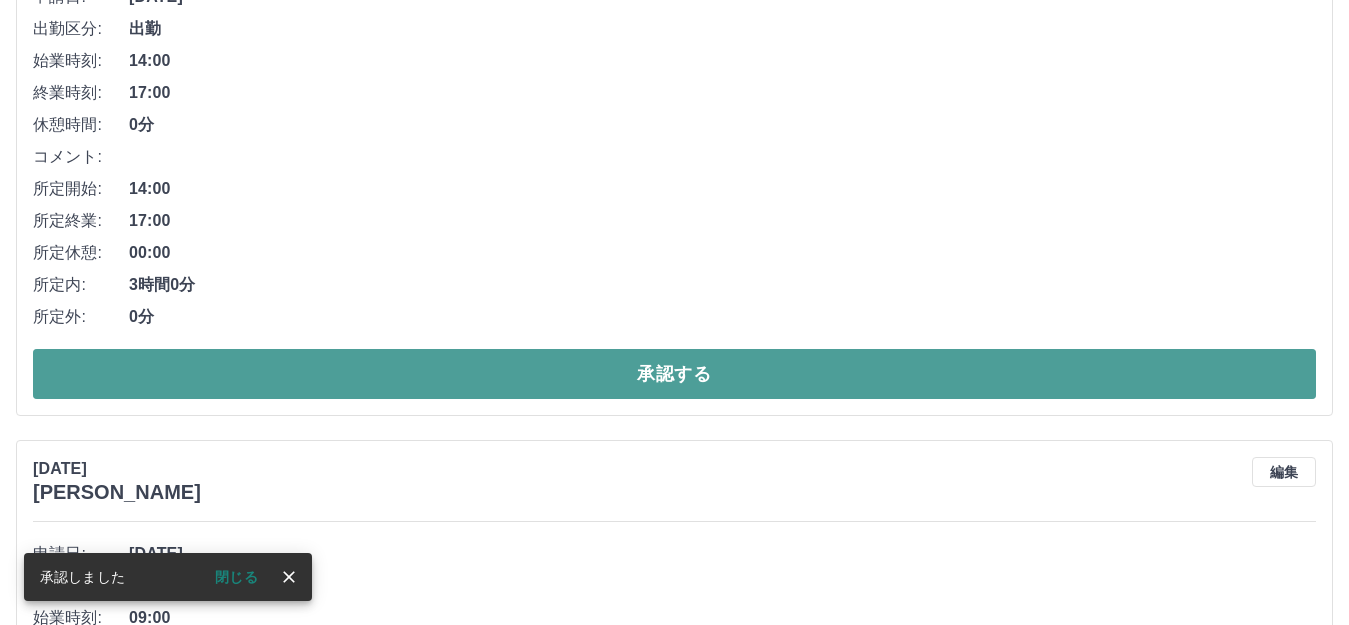 click on "承認する" at bounding box center (674, 374) 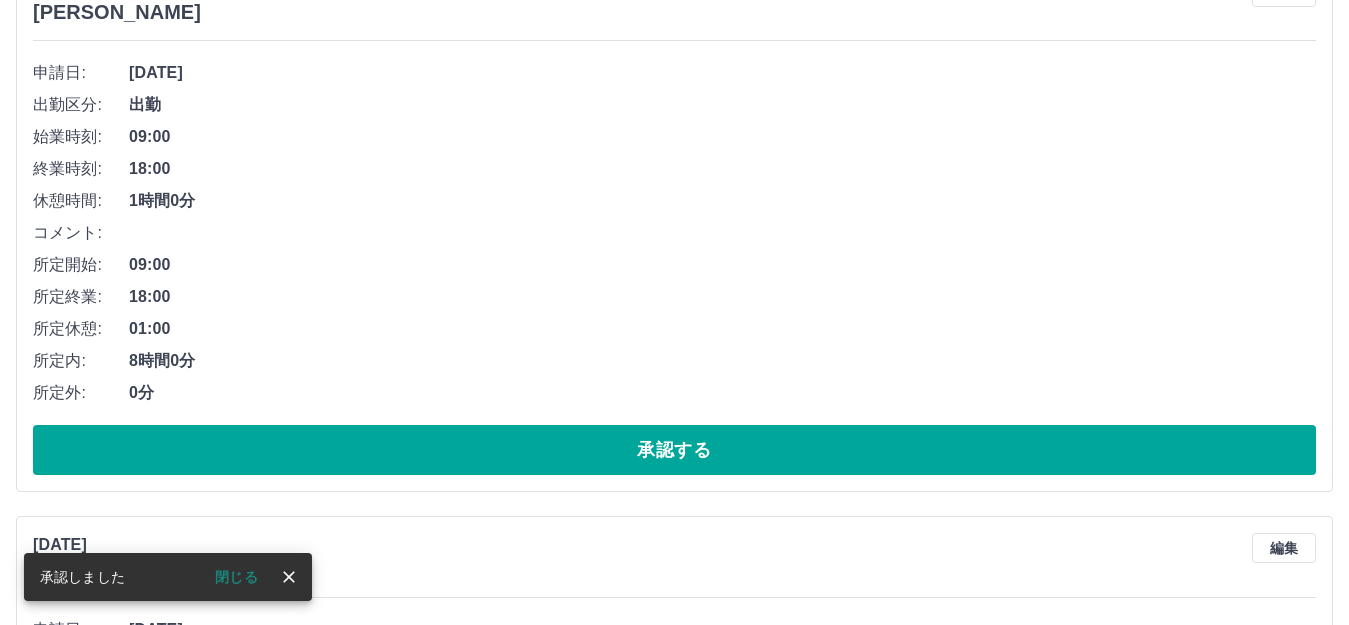 scroll, scrollTop: 952, scrollLeft: 0, axis: vertical 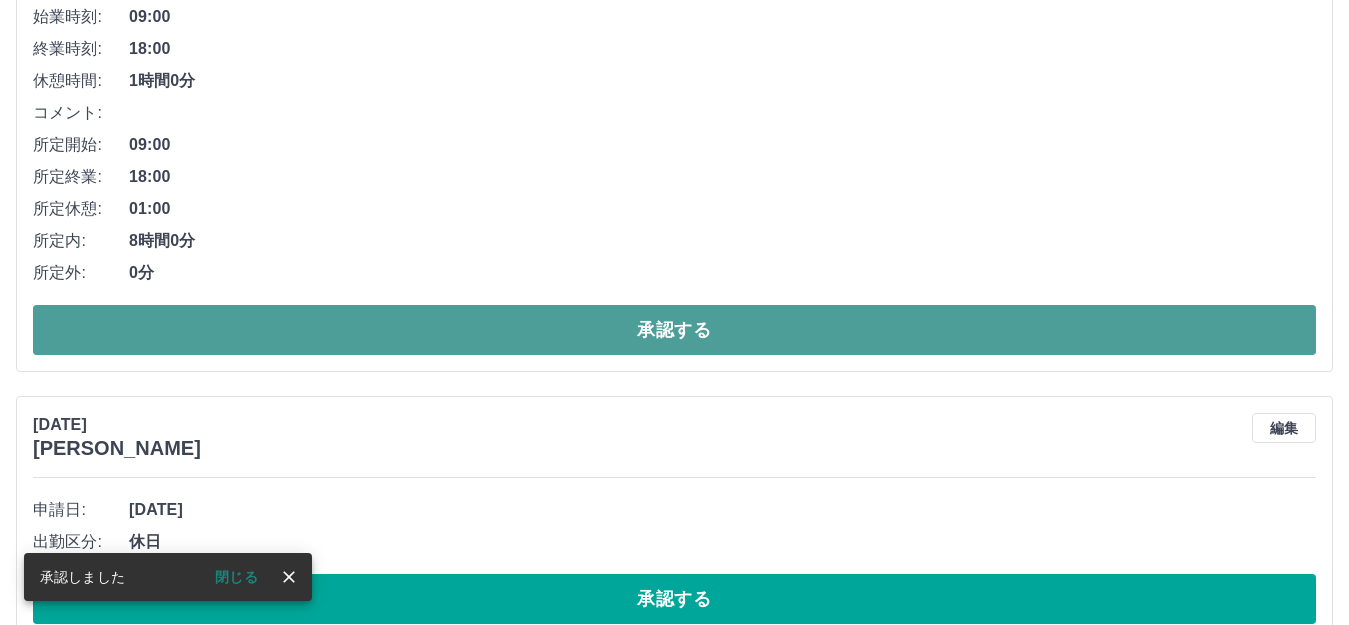 click on "承認する" at bounding box center [674, 330] 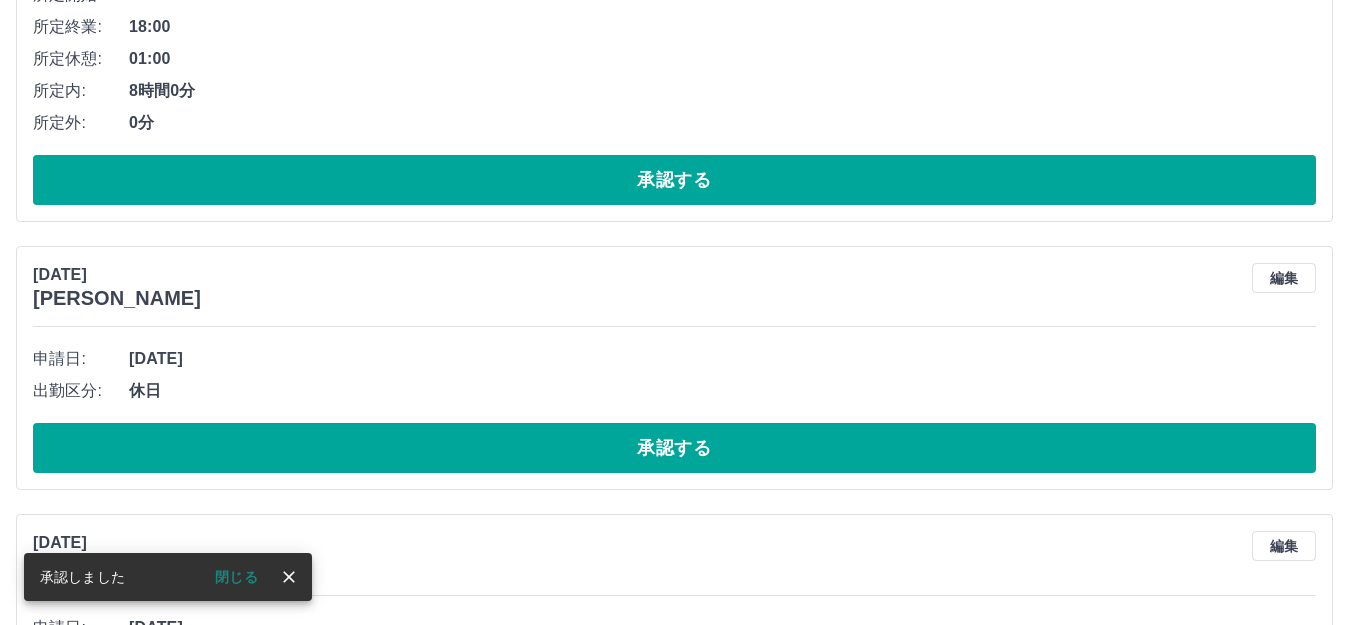 scroll, scrollTop: 596, scrollLeft: 0, axis: vertical 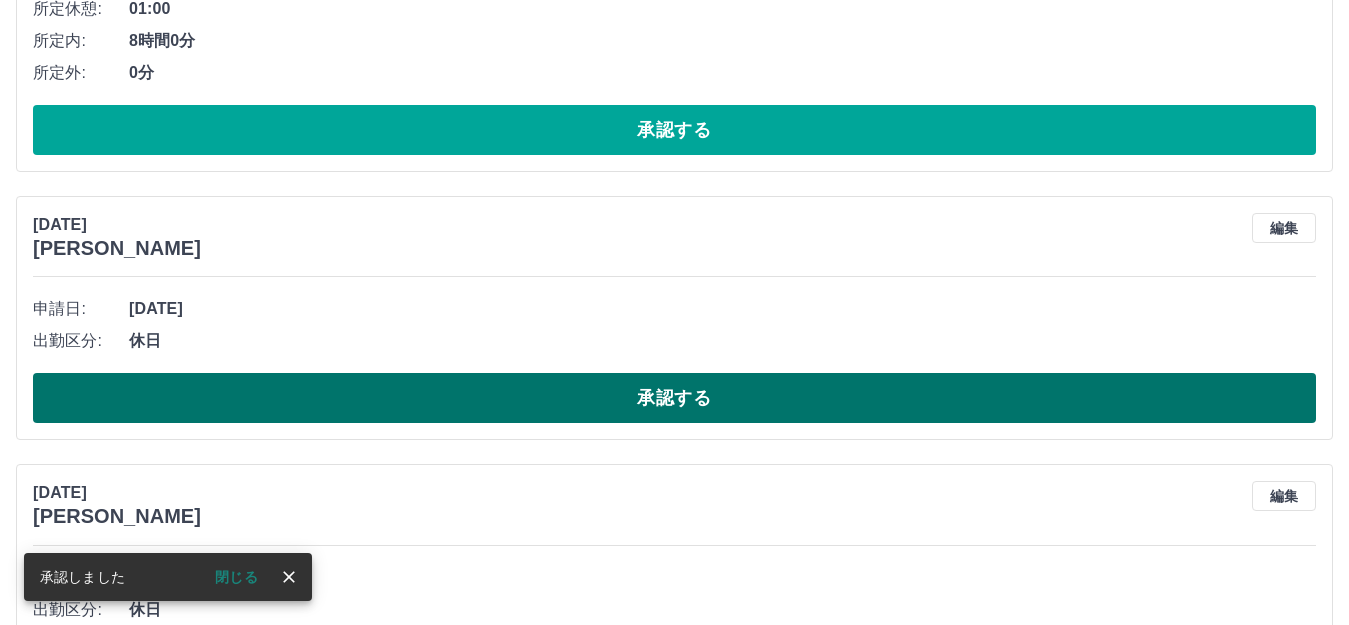 click on "承認する" at bounding box center [674, 398] 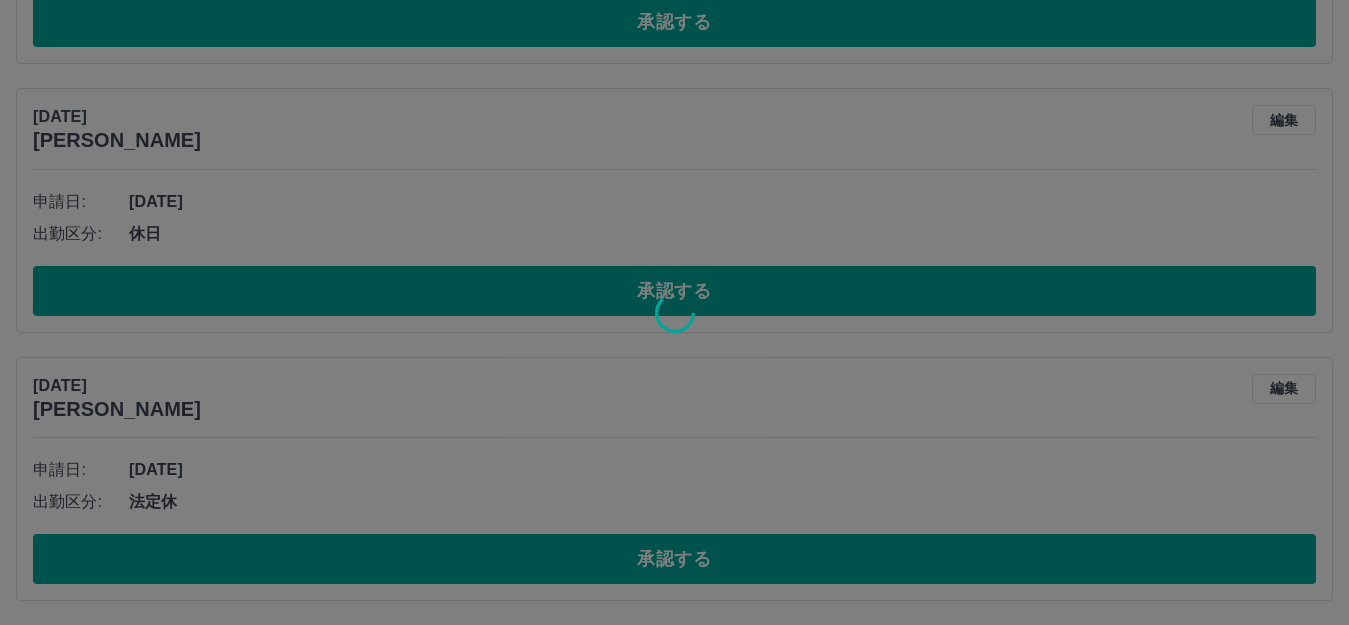 scroll, scrollTop: 706, scrollLeft: 0, axis: vertical 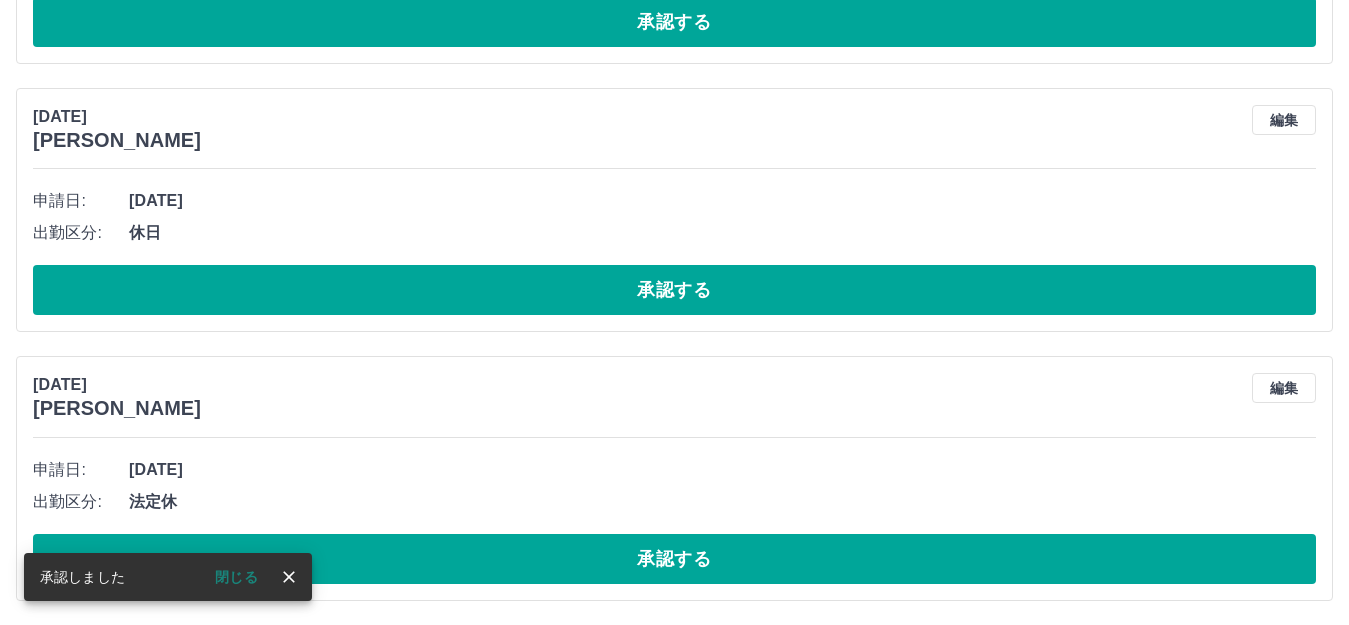 click on "承認する" at bounding box center [674, 290] 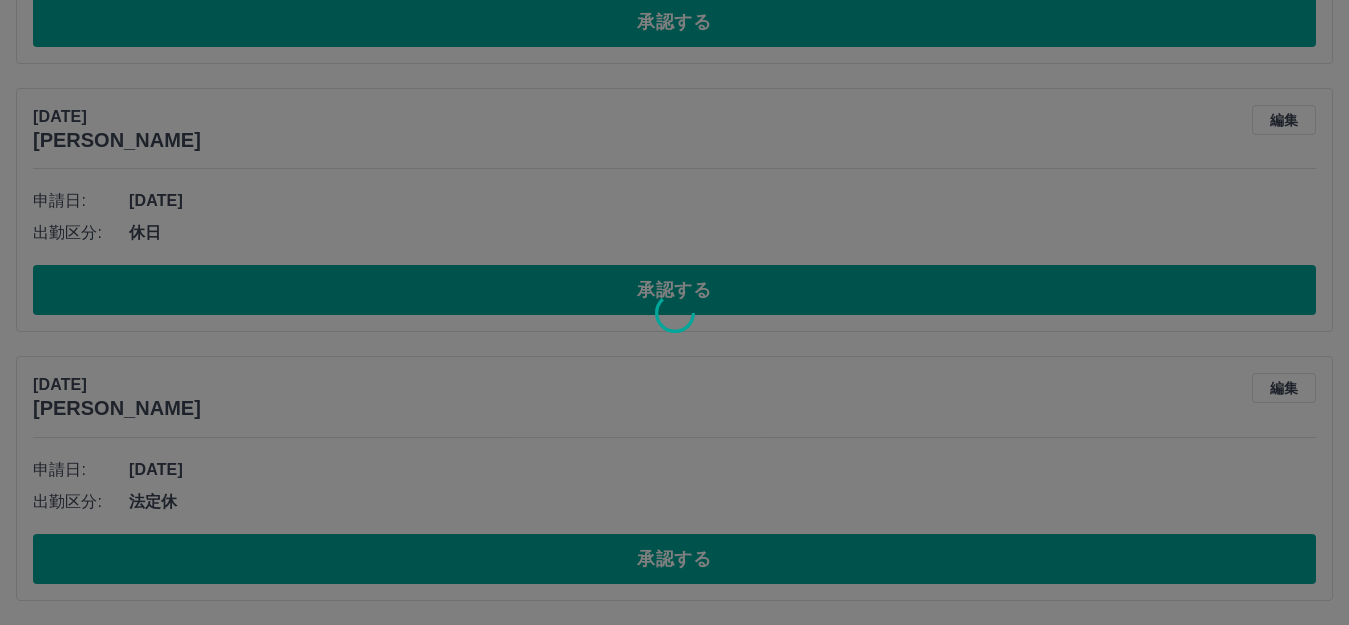 scroll, scrollTop: 437, scrollLeft: 0, axis: vertical 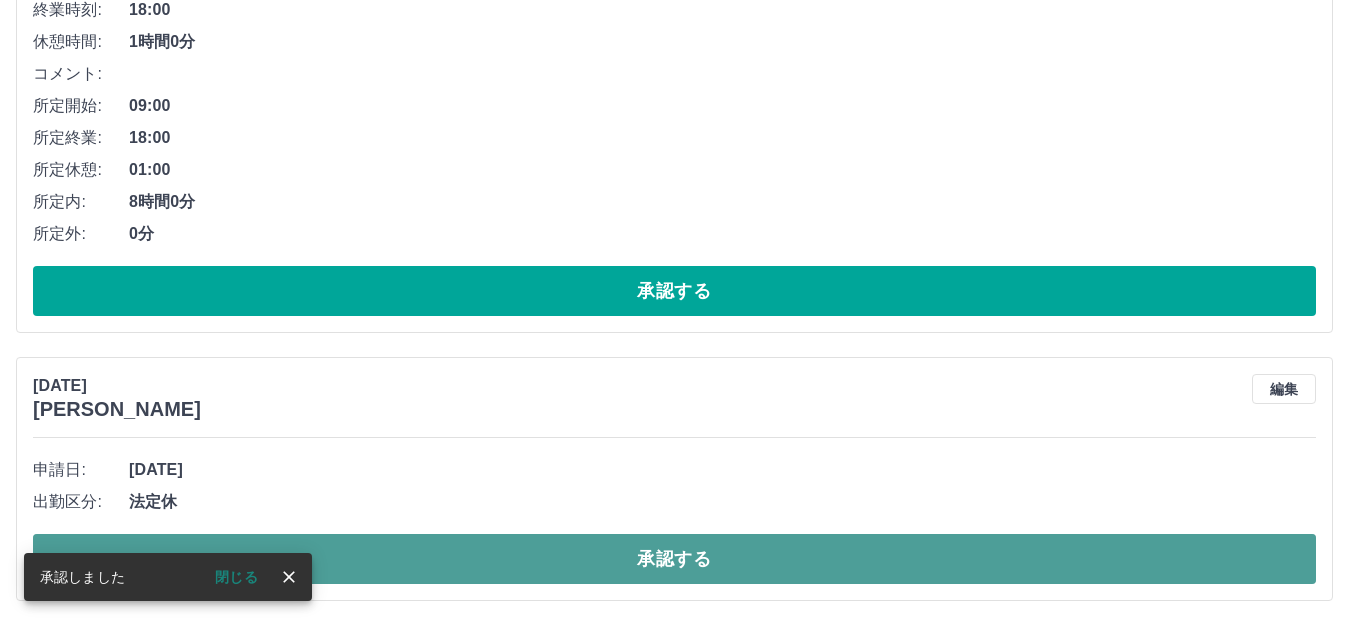 click on "承認する" at bounding box center (674, 559) 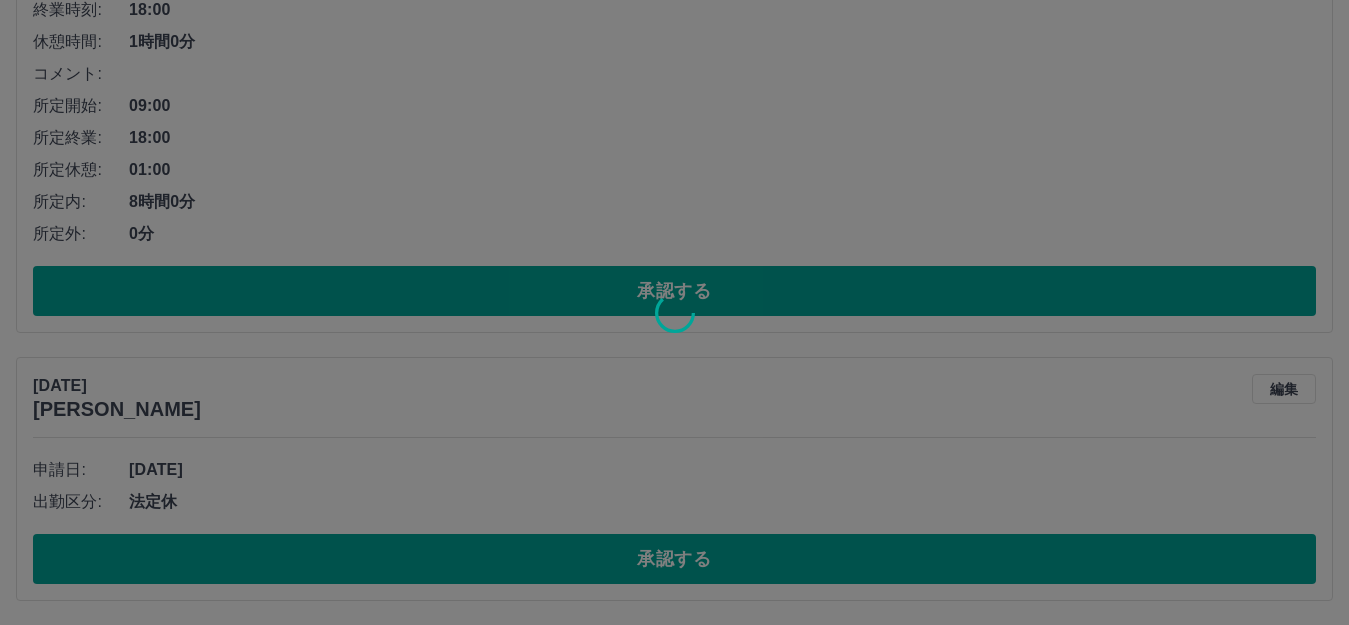 scroll, scrollTop: 169, scrollLeft: 0, axis: vertical 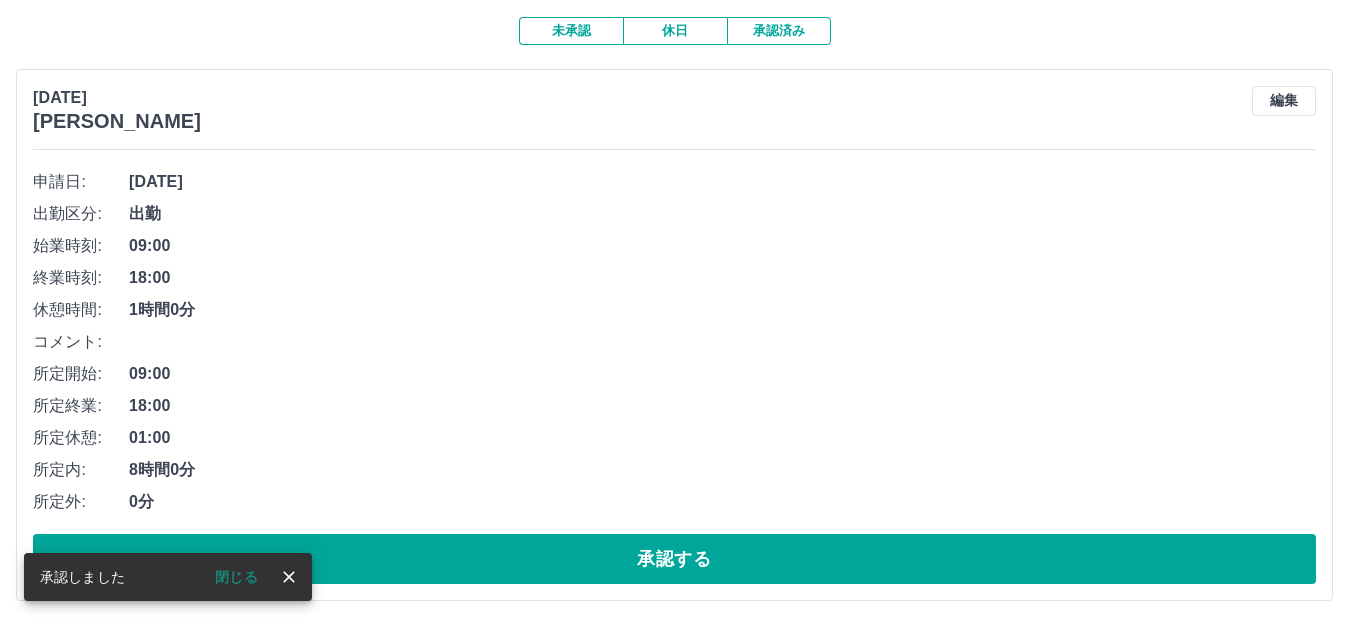 click on "承認済み" at bounding box center [779, 31] 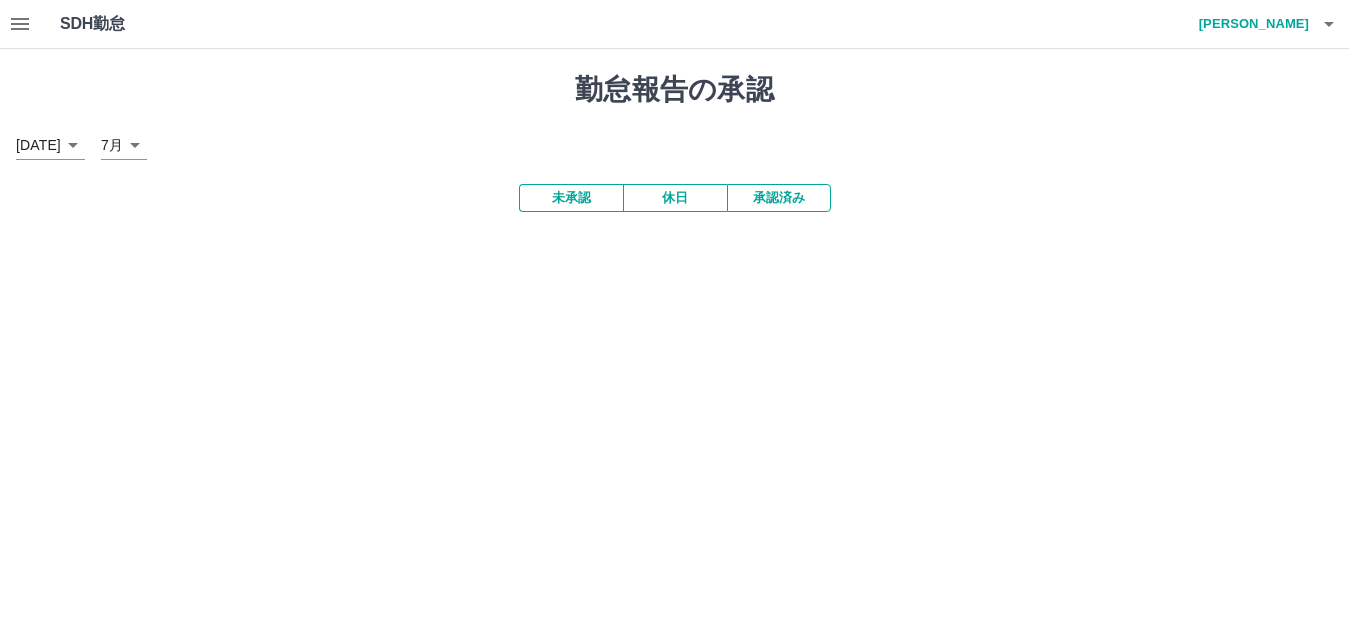 scroll, scrollTop: 0, scrollLeft: 0, axis: both 